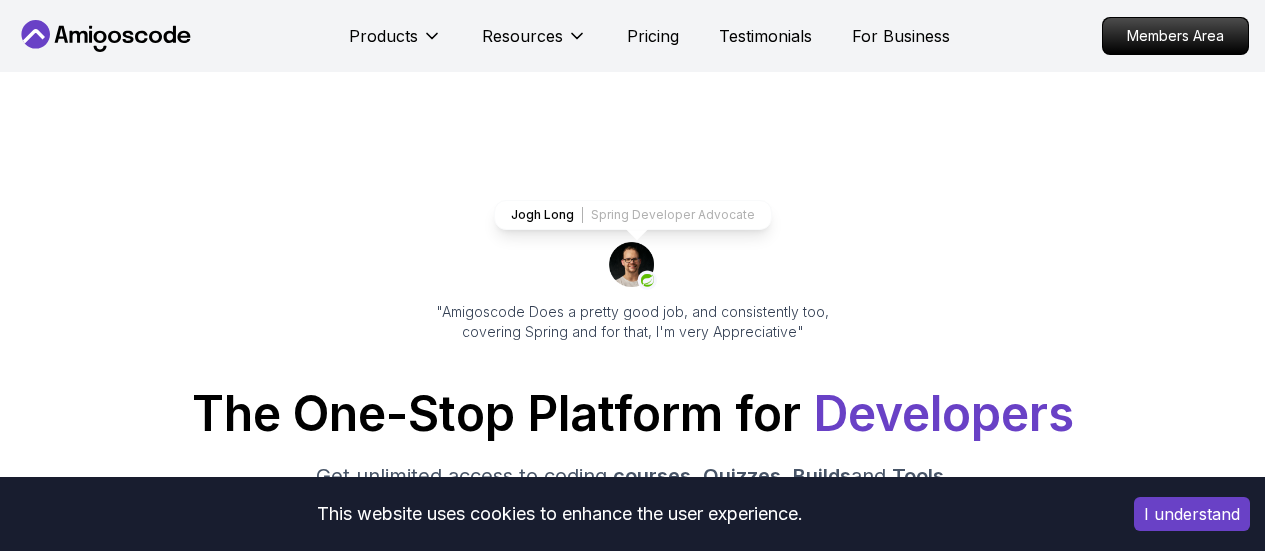 scroll, scrollTop: 0, scrollLeft: 0, axis: both 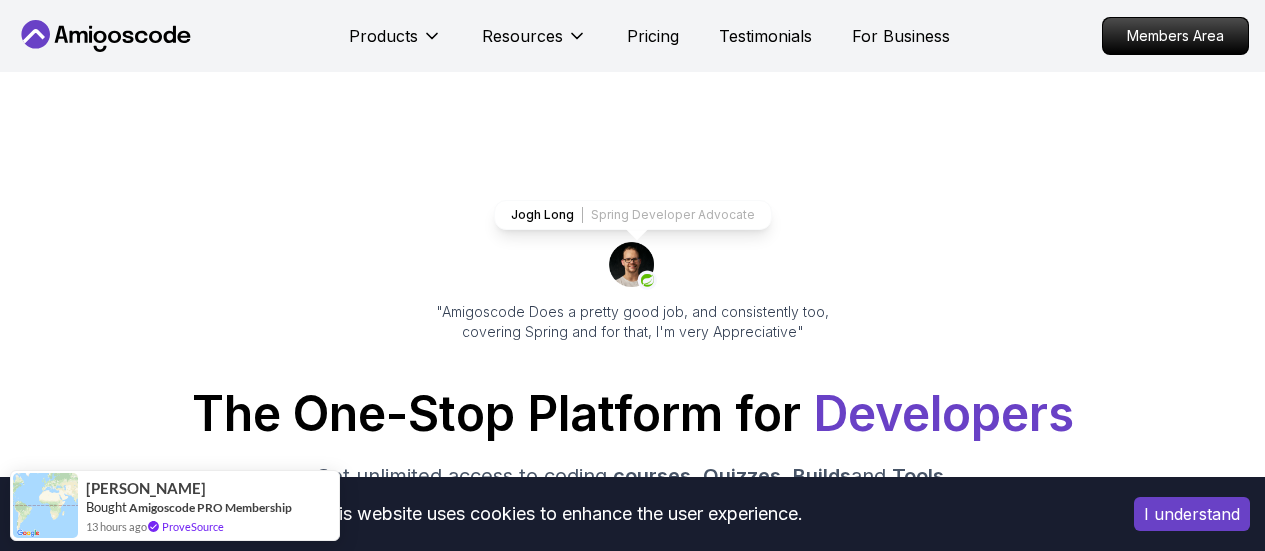 click on "This website uses cookies to enhance the user experience. I understand Products Resources Pricing Testimonials For Business Members Area Products Resources Pricing Testimonials For Business Members Area Jogh Long Spring Developer Advocate "Amigoscode Does a pretty good job, and consistently too, covering Spring and for that, I'm very Appreciative" The One-Stop Platform for   Developers Get unlimited access to coding   courses ,   Quizzes ,   Builds  and   Tools . Start your journey or level up your career with Amigoscode [DATE]! Start for Free [URL][DOMAIN_NAME] OUR AMIGO STUDENTS WORK IN TOP COMPANIES Courses Builds Discover Amigoscode's Latest   Premium Courses! Get unlimited access to coding   courses ,   Quizzes ,   Builds  and   Tools . Start your journey or level up your career with Amigoscode [DATE]! Browse all  courses Advanced Spring Boot Pro Dive deep into Spring Boot with our advanced course, designed to take your skills from intermediate to expert level. NEW Spring Boot for Beginners" at bounding box center [632, 6279] 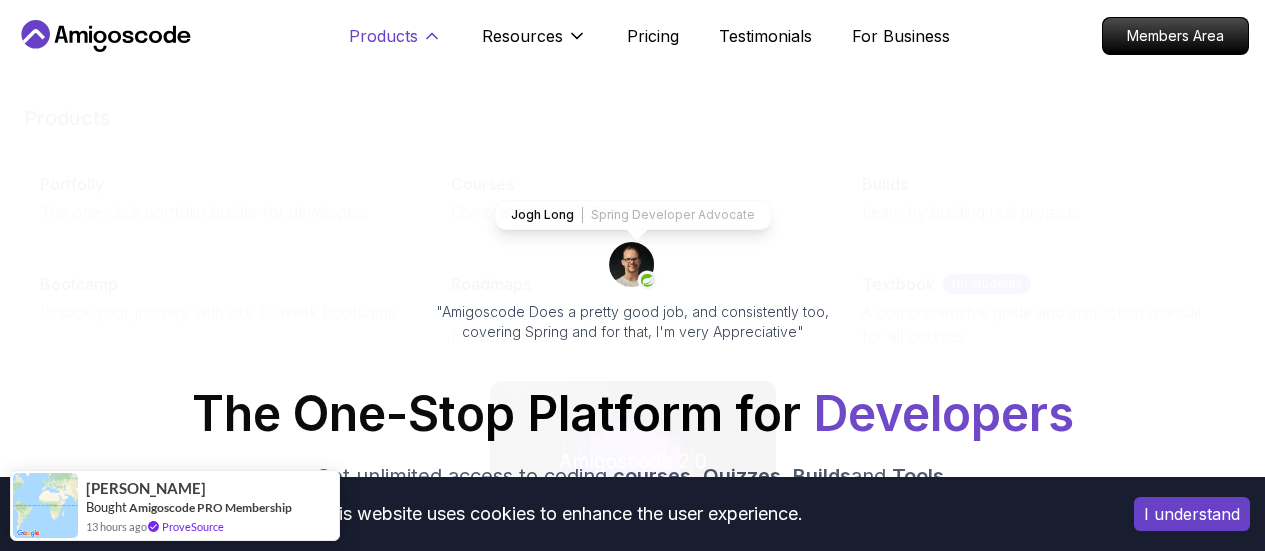 click on "Products" at bounding box center [383, 36] 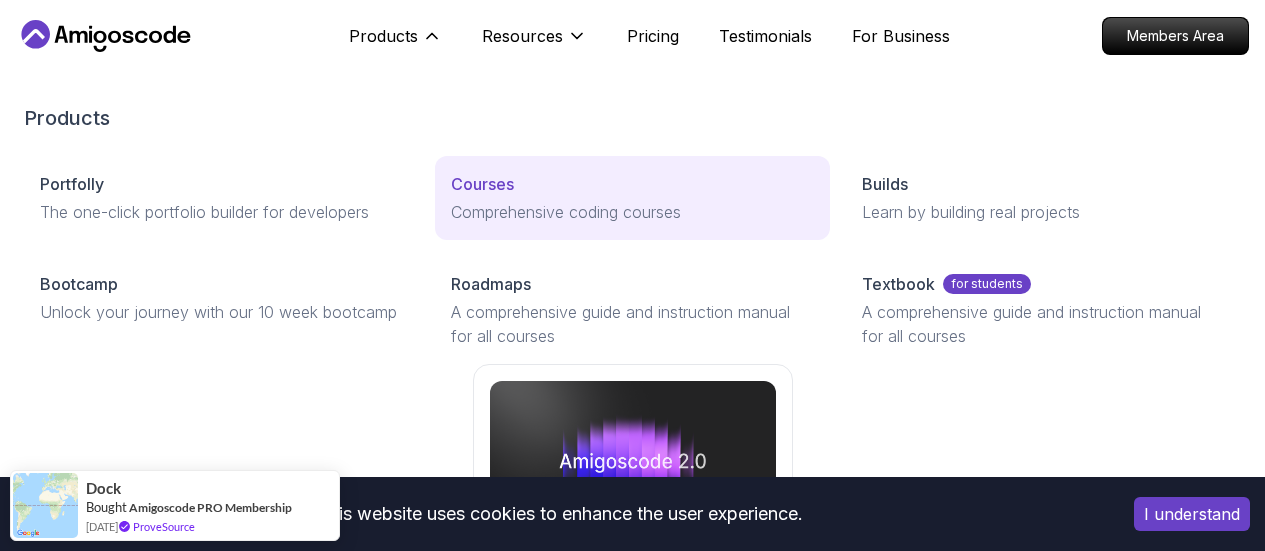 click on "Comprehensive coding courses" at bounding box center (632, 212) 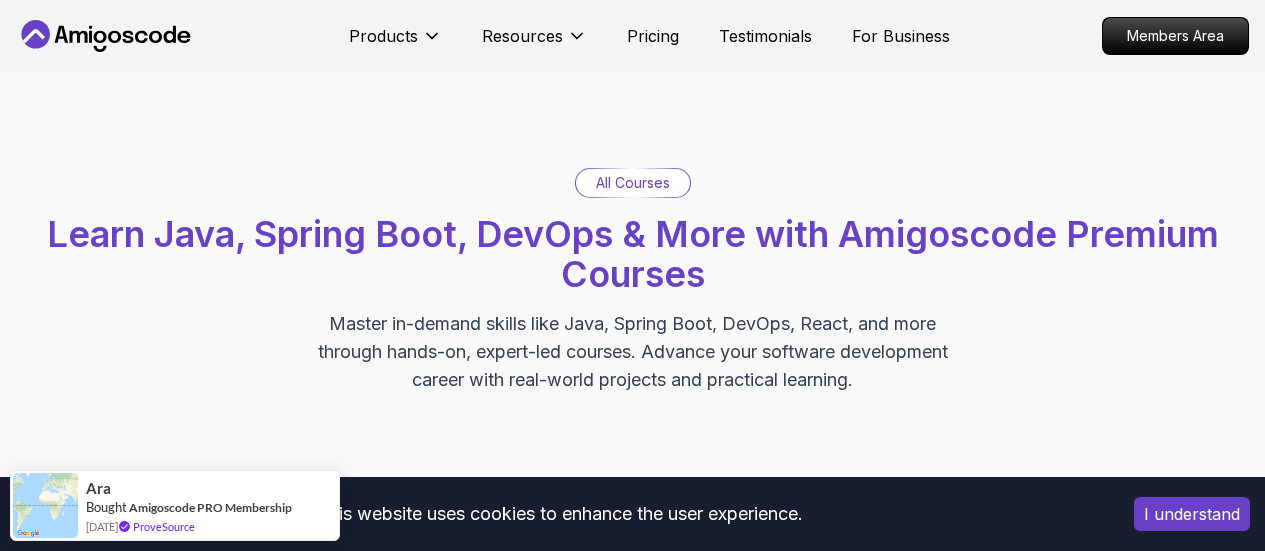 click on "All Courses" at bounding box center (633, 183) 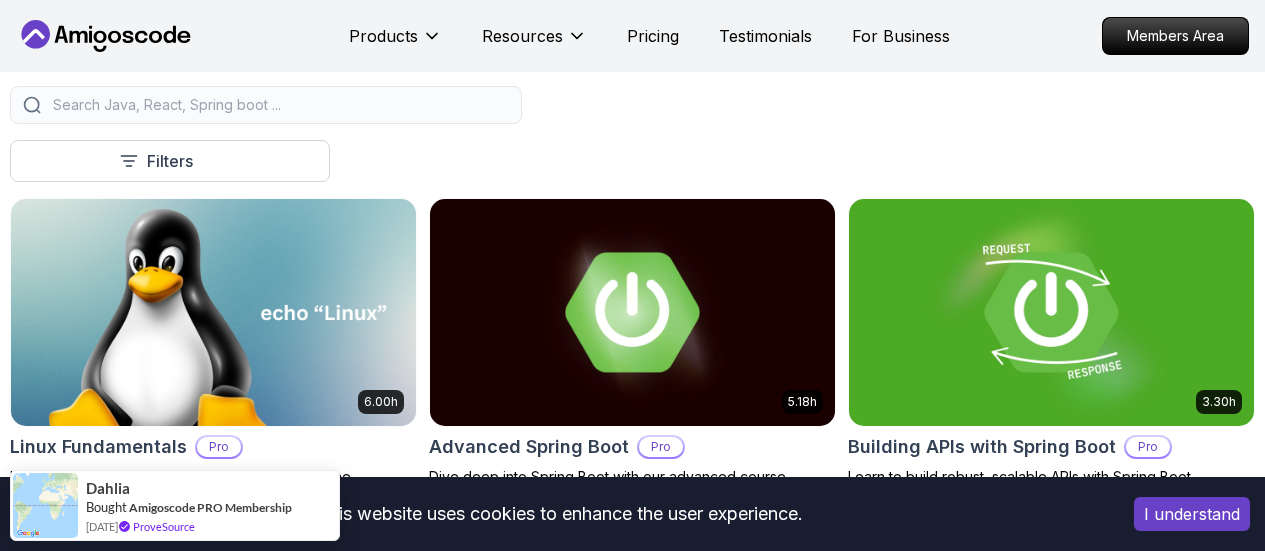scroll, scrollTop: 833, scrollLeft: 0, axis: vertical 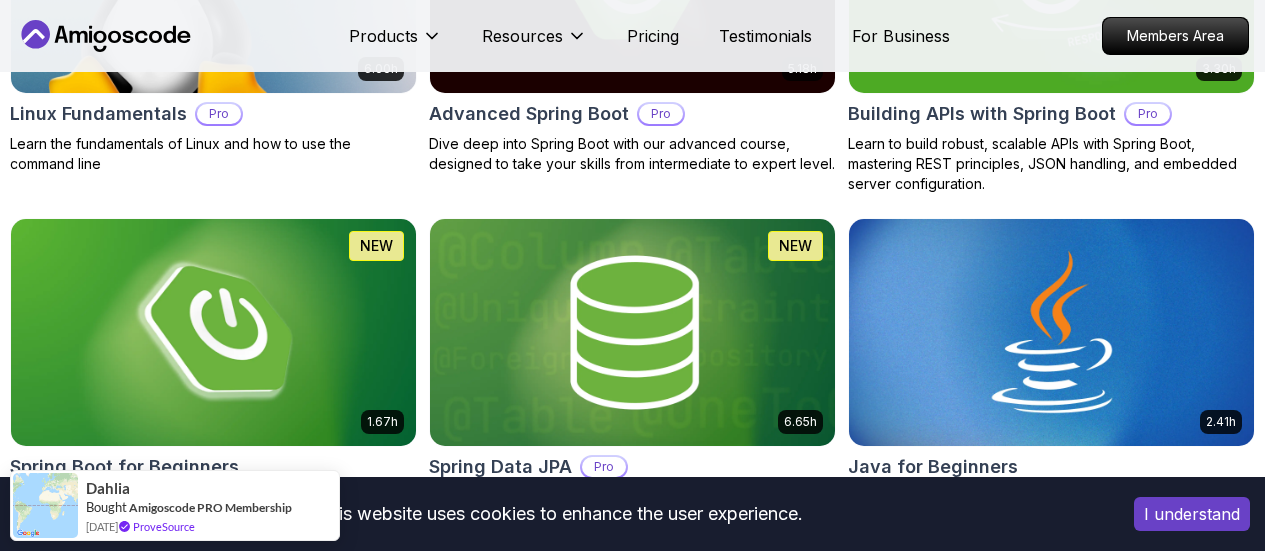 click at bounding box center (213, 332) 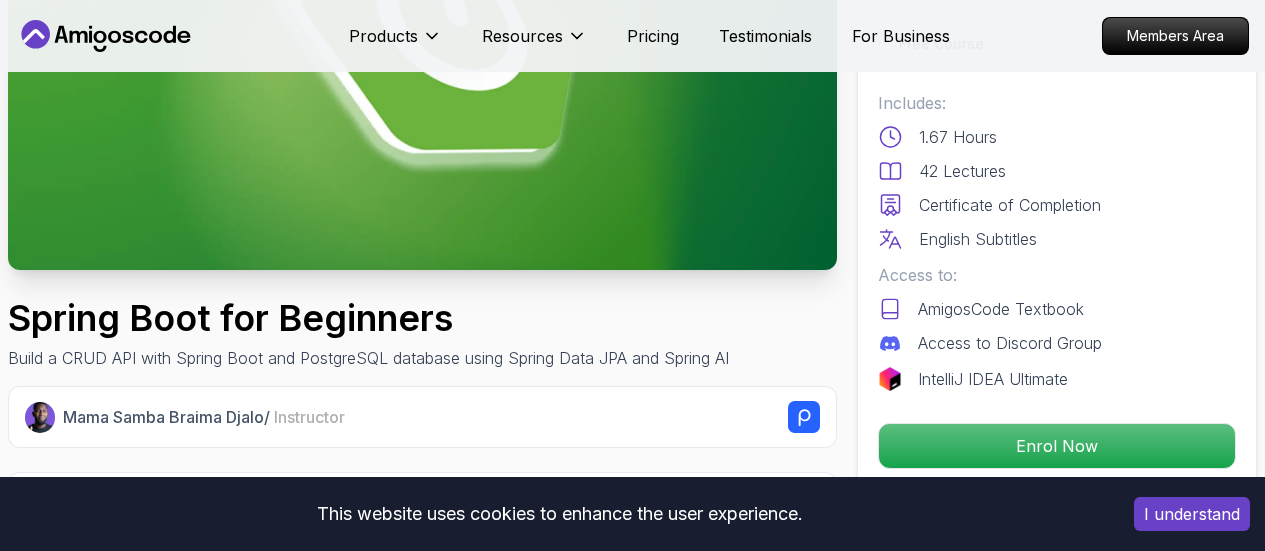 scroll, scrollTop: 334, scrollLeft: 0, axis: vertical 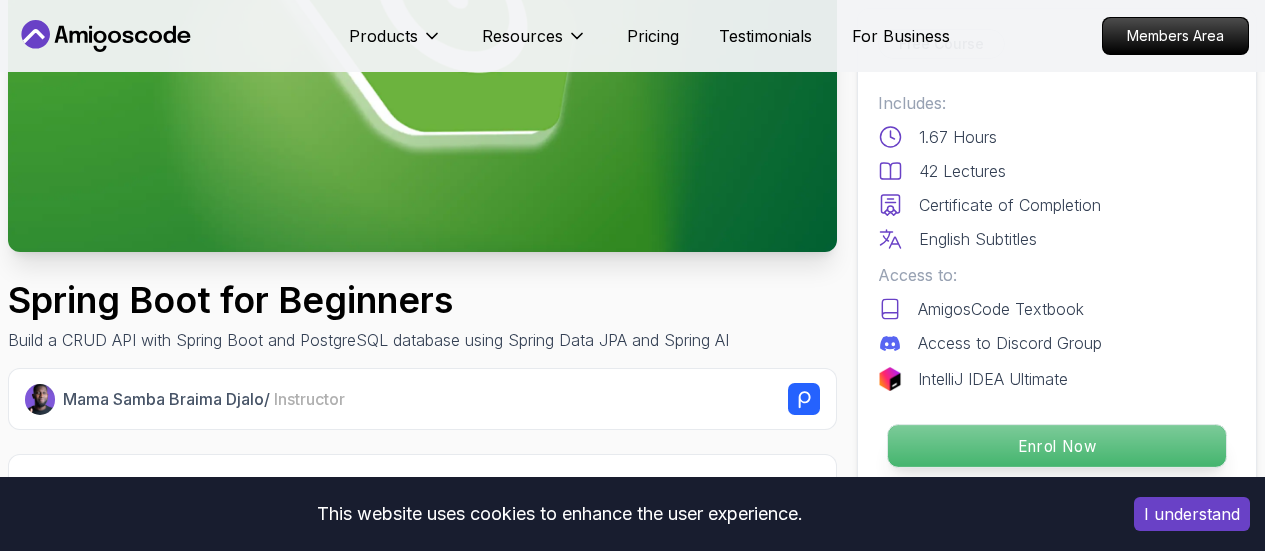 click on "Enrol Now" at bounding box center [1057, 446] 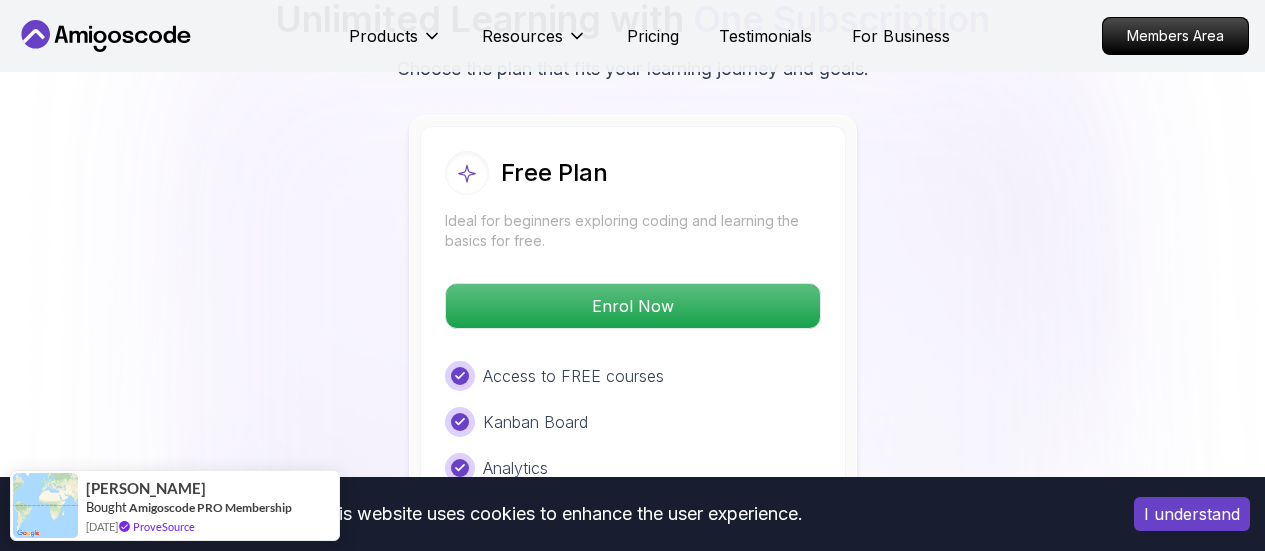 scroll, scrollTop: 3860, scrollLeft: 0, axis: vertical 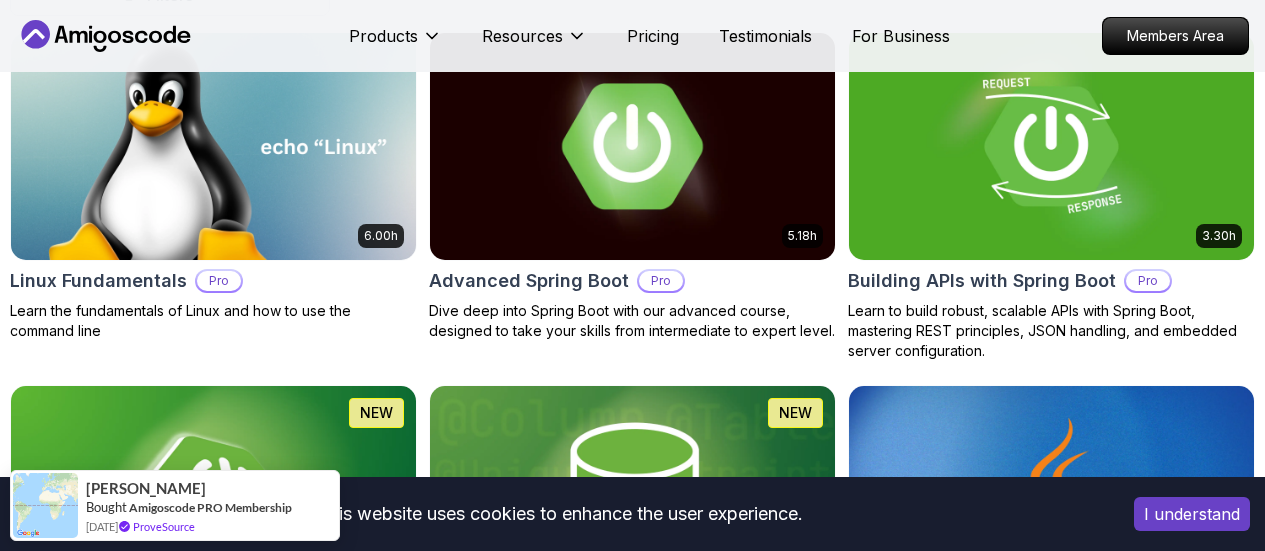 click at bounding box center (632, 146) 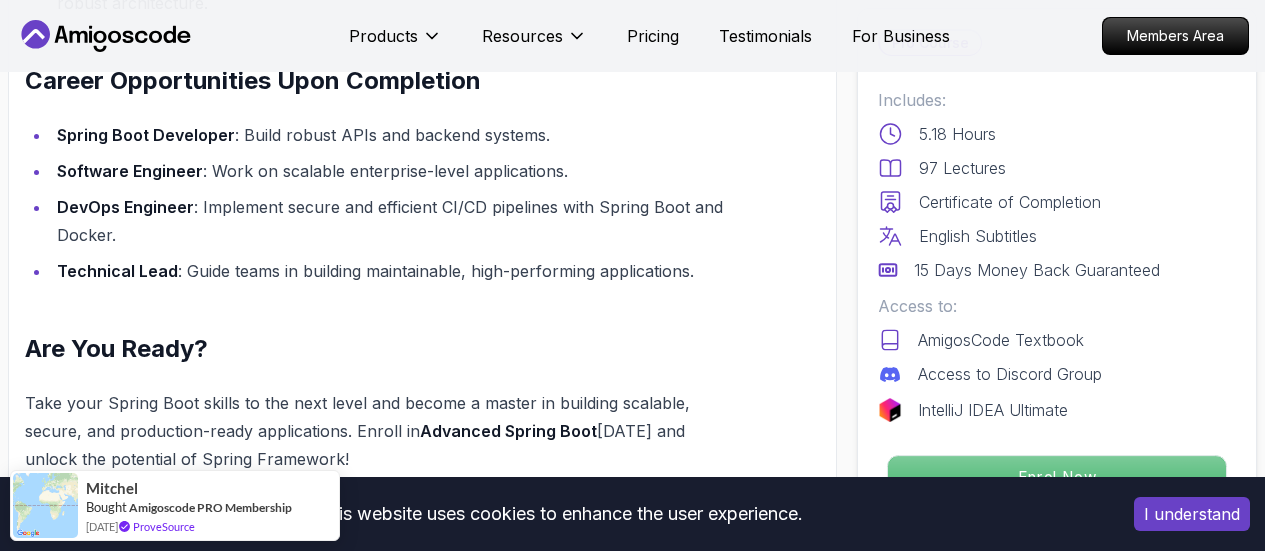 scroll, scrollTop: 2667, scrollLeft: 0, axis: vertical 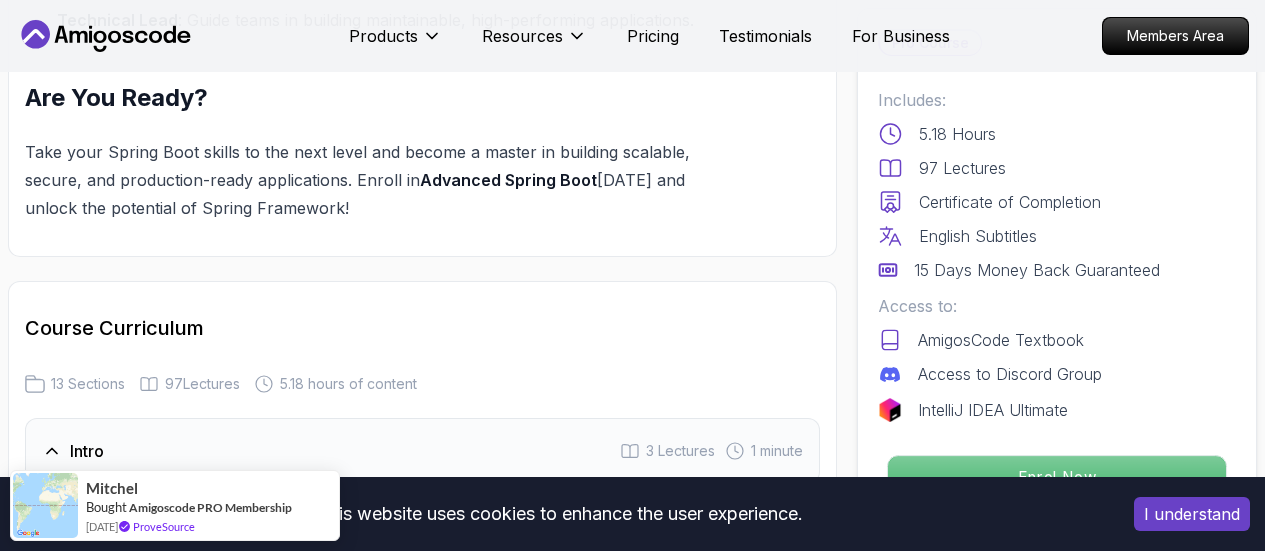 click on "Enrol Now" at bounding box center (1057, 477) 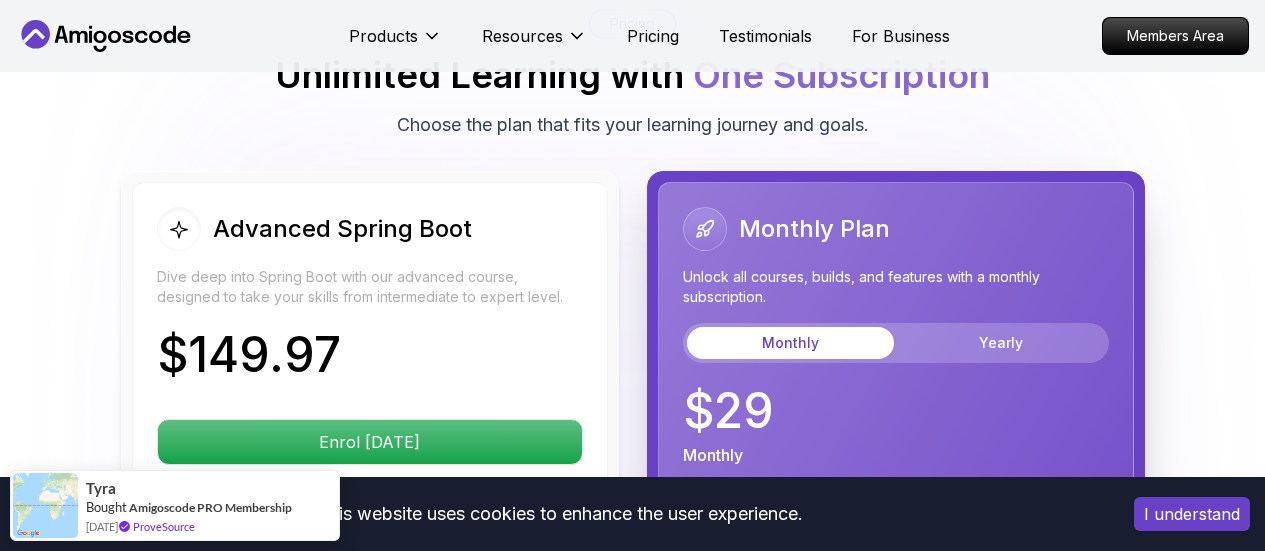 scroll, scrollTop: 4703, scrollLeft: 0, axis: vertical 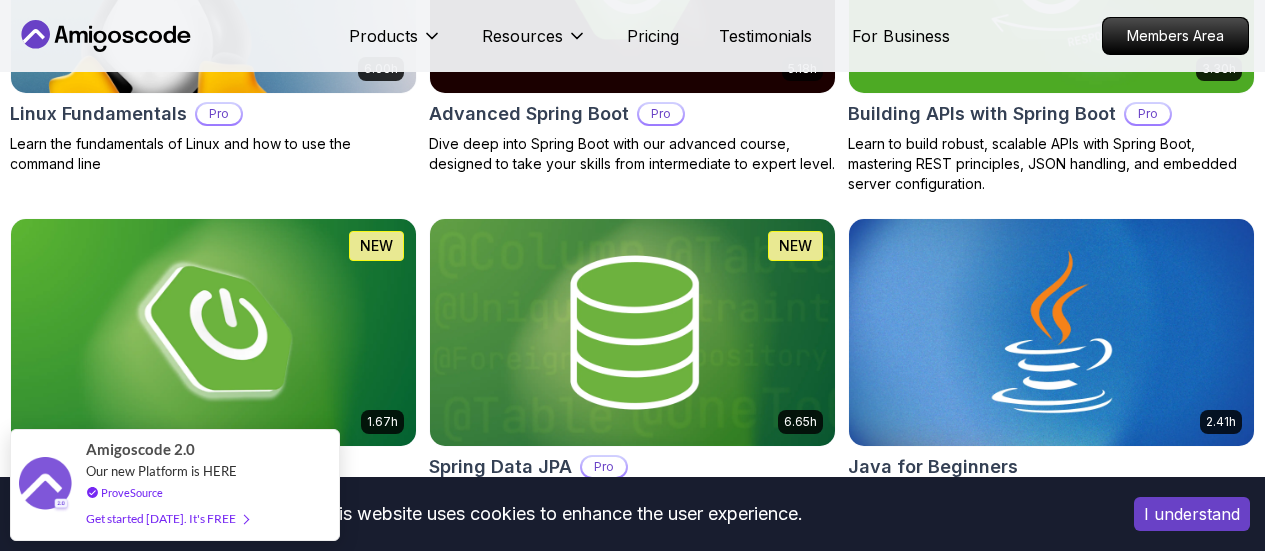 click at bounding box center (213, 332) 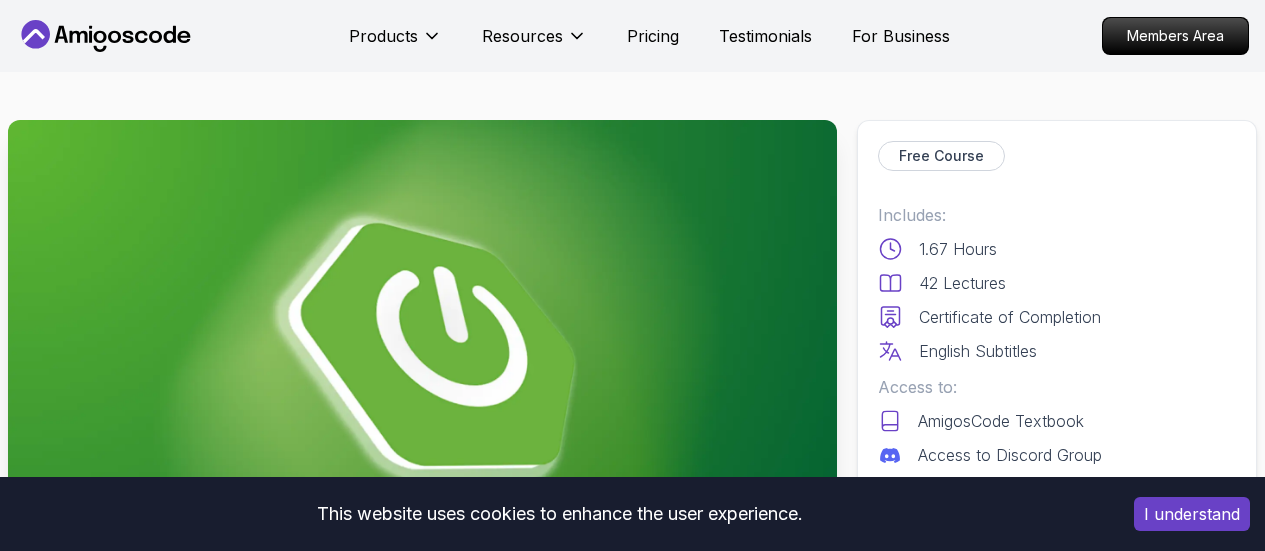 scroll, scrollTop: 333, scrollLeft: 0, axis: vertical 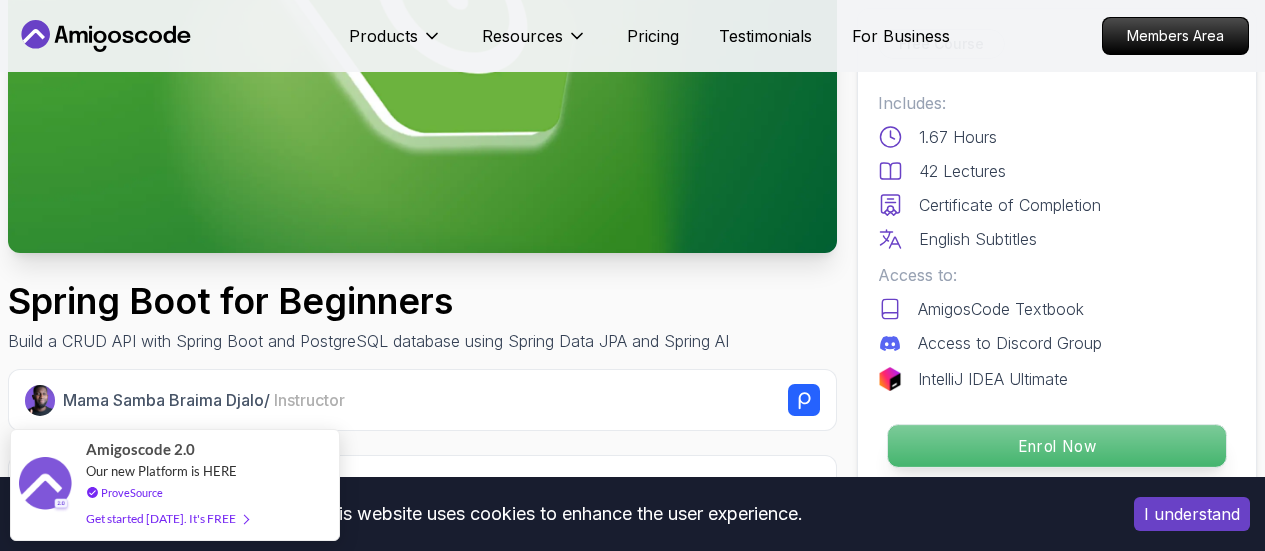 click on "Enrol Now" at bounding box center (1057, 446) 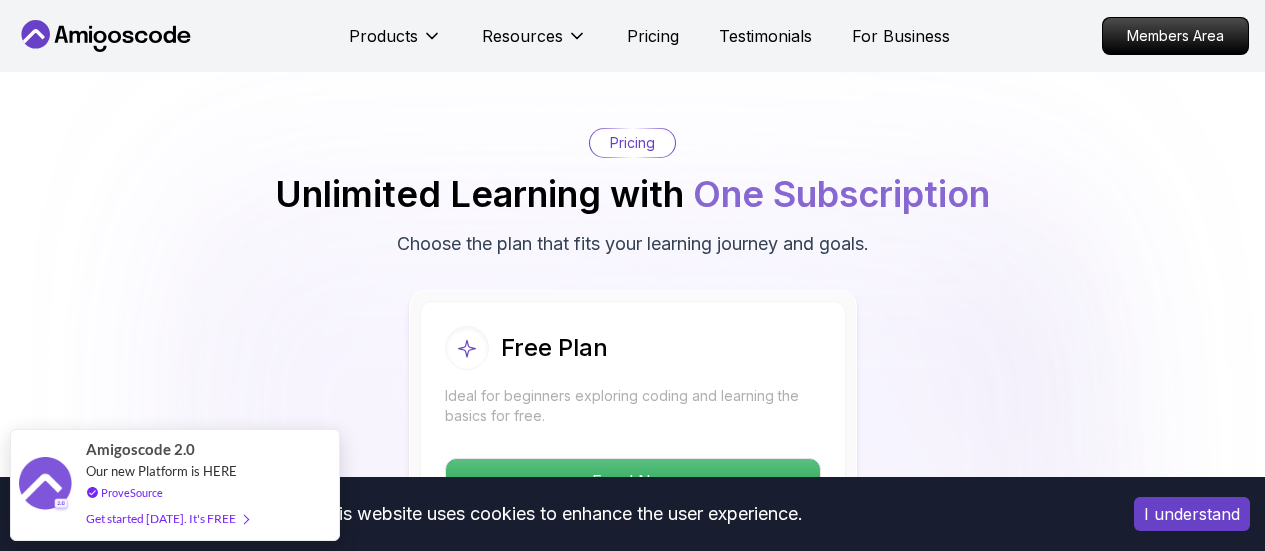 scroll, scrollTop: 4193, scrollLeft: 0, axis: vertical 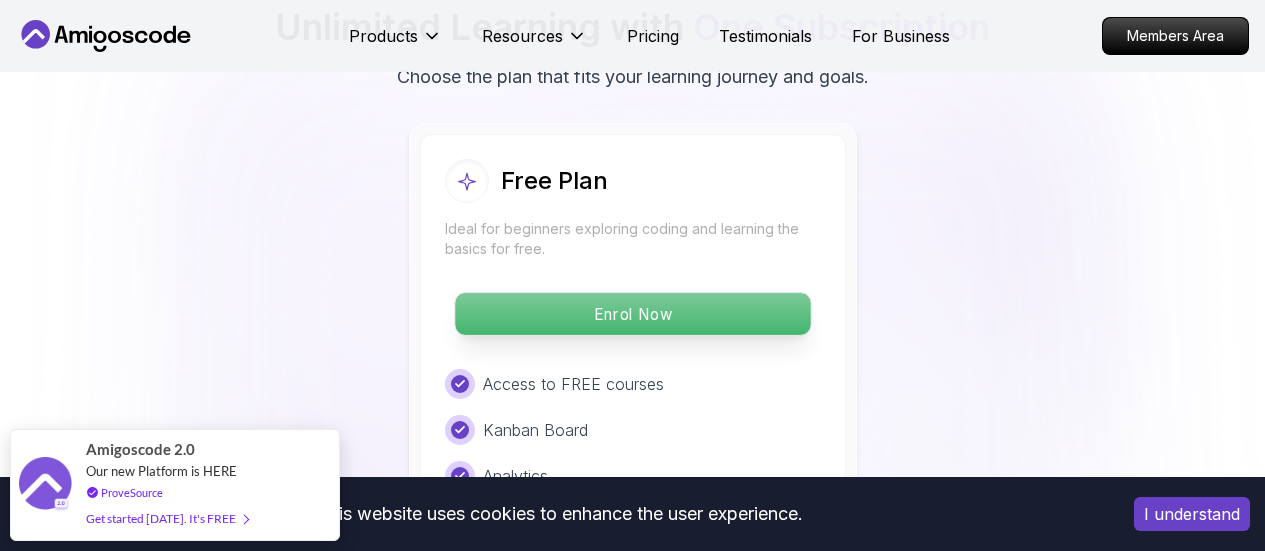 click on "Enrol Now" at bounding box center [632, 314] 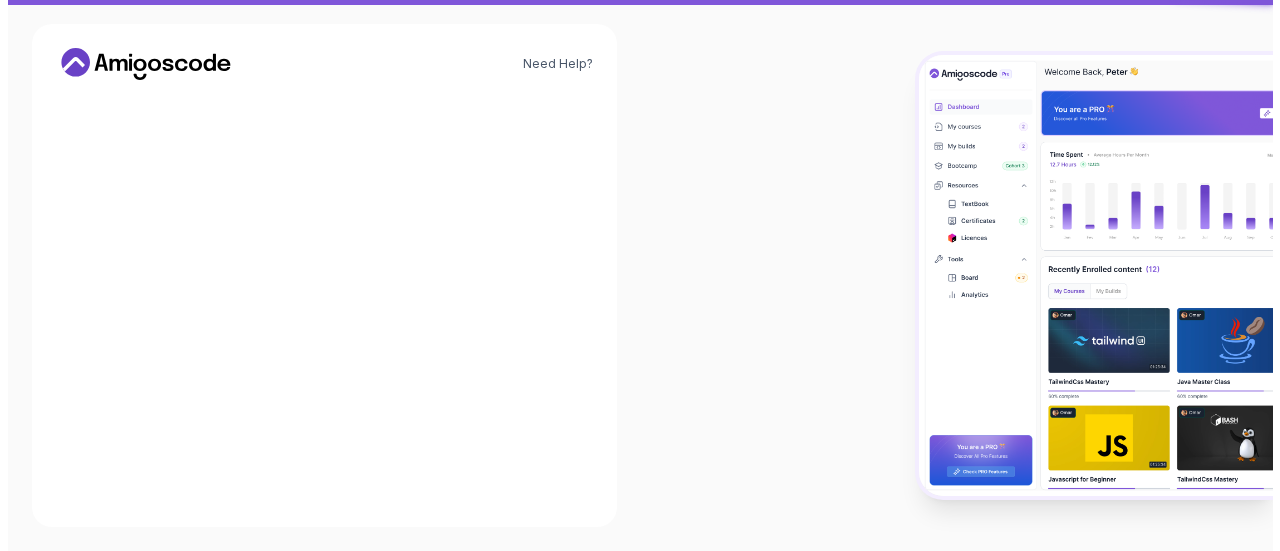 scroll, scrollTop: 0, scrollLeft: 0, axis: both 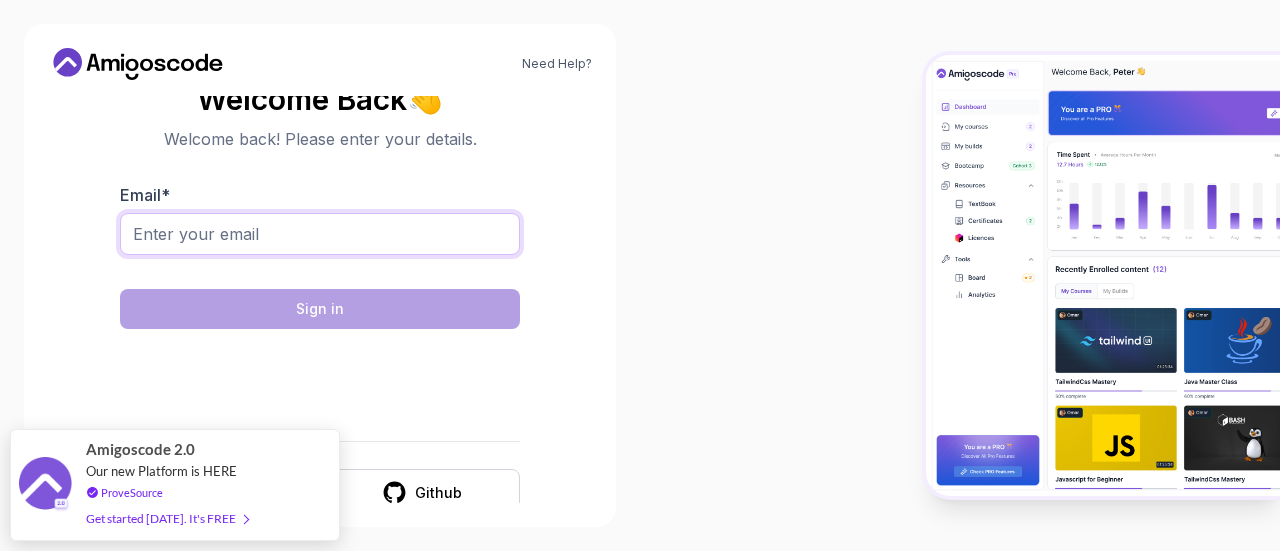 click on "Email *" at bounding box center [320, 234] 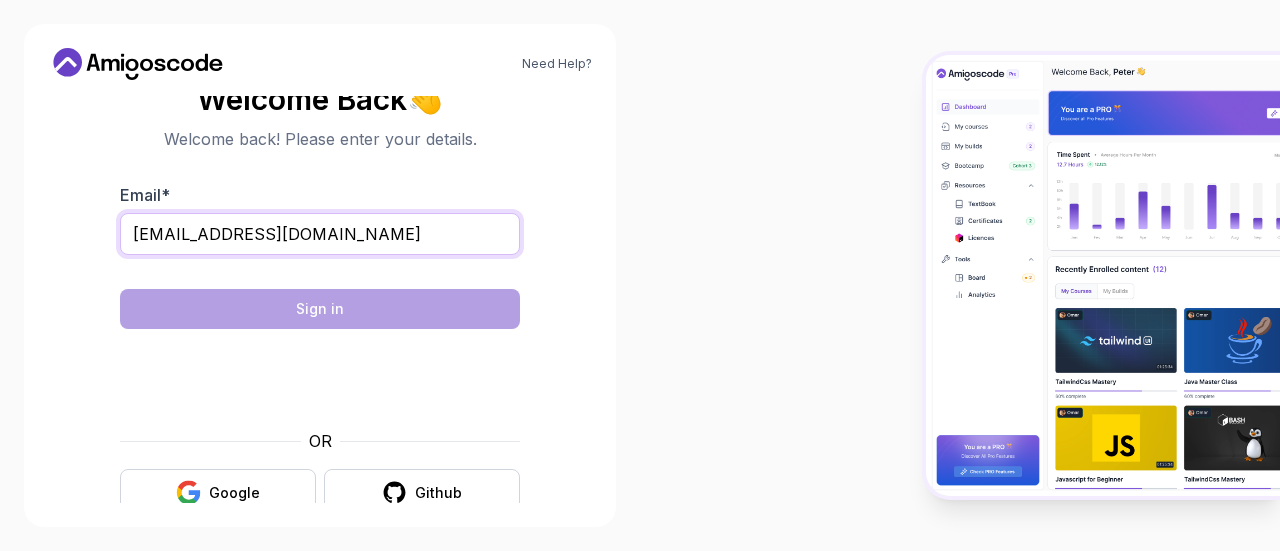 type on "[EMAIL_ADDRESS][DOMAIN_NAME]" 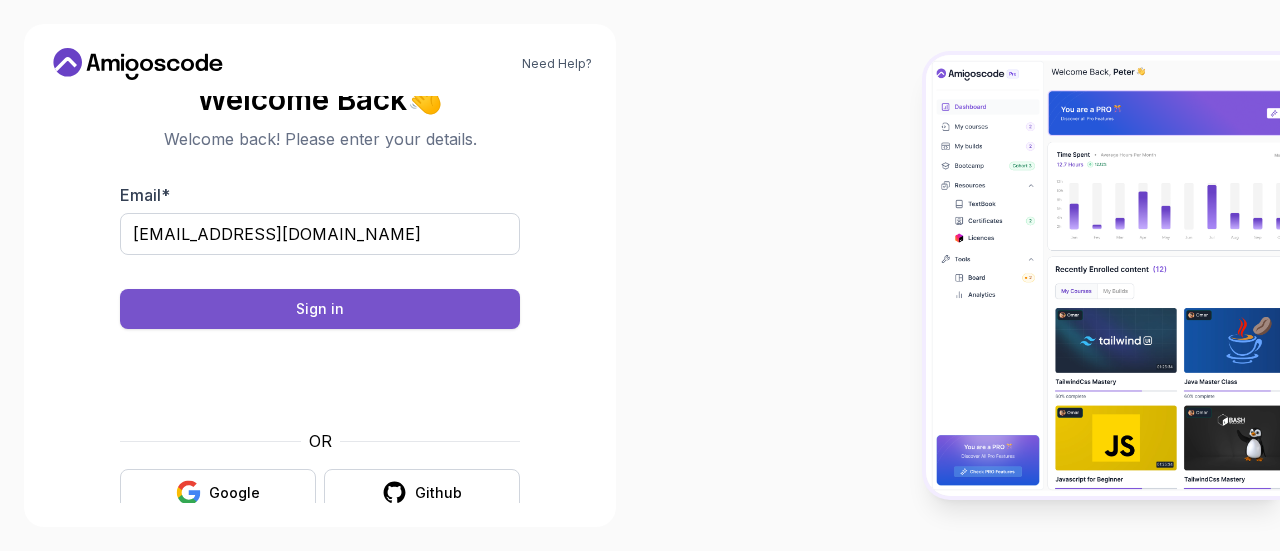 click on "Sign in" at bounding box center (320, 309) 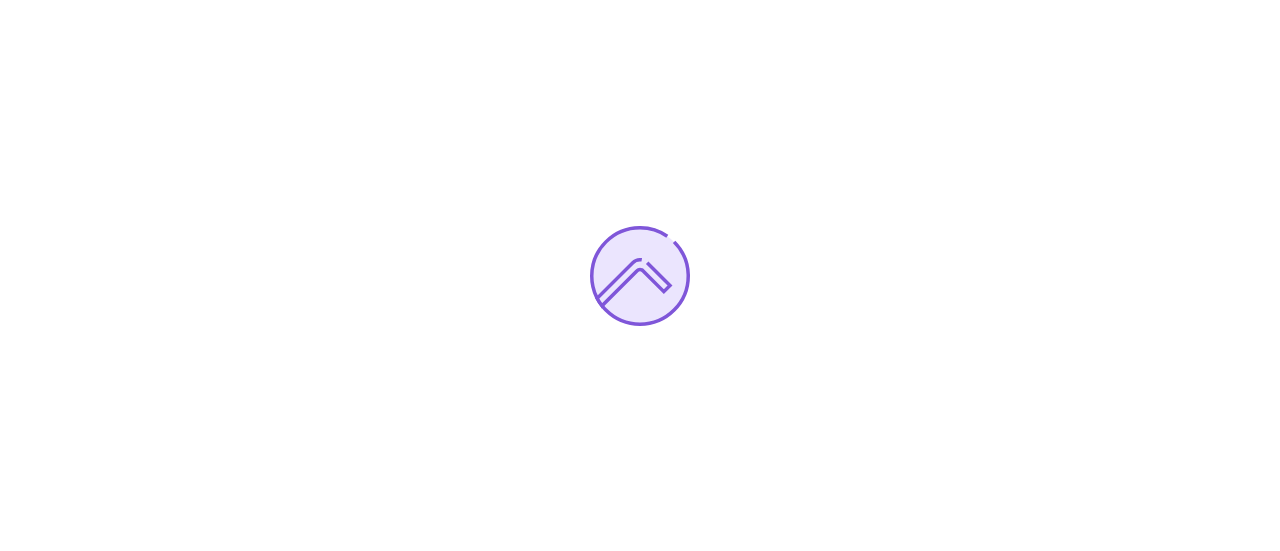 scroll, scrollTop: 0, scrollLeft: 0, axis: both 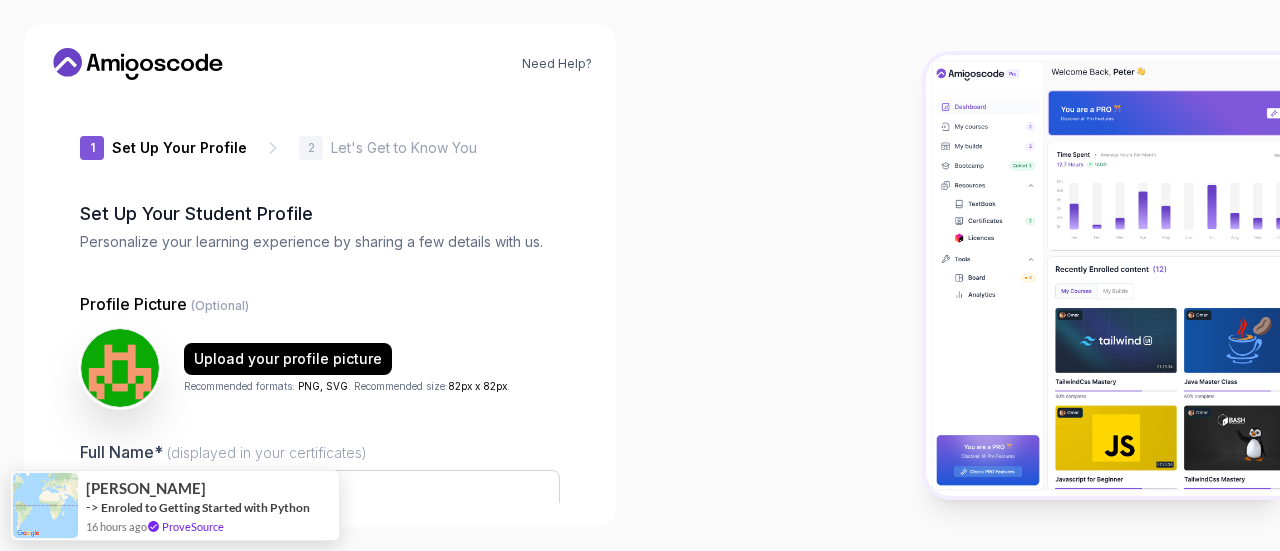 type on "brisklynxcf19e" 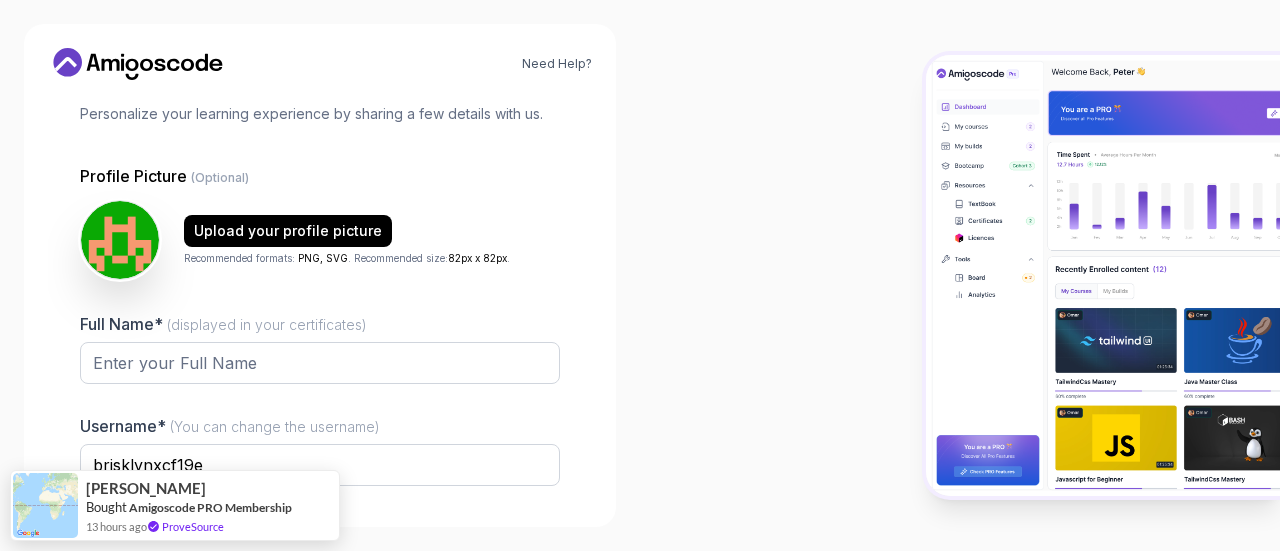 scroll, scrollTop: 167, scrollLeft: 0, axis: vertical 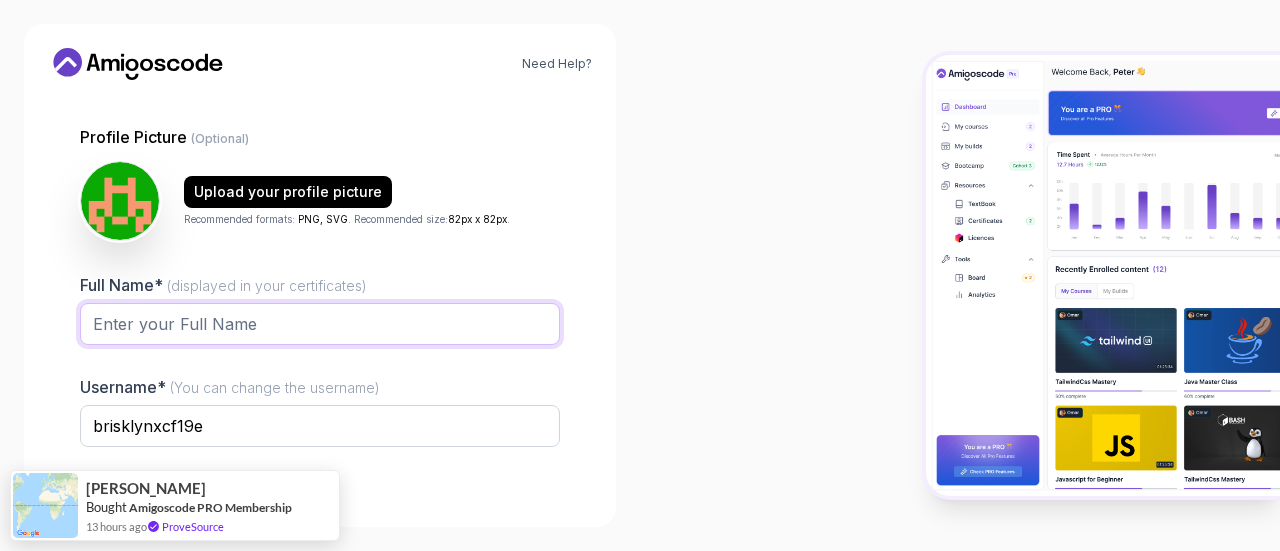 click on "Full Name*   (displayed in your certificates)" at bounding box center (320, 324) 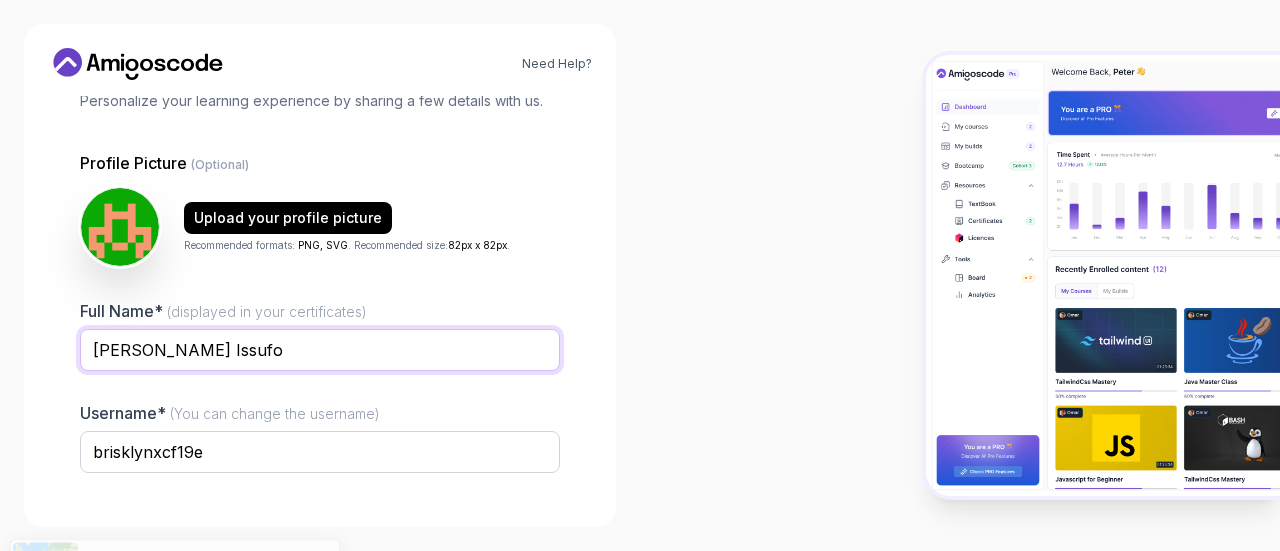 scroll, scrollTop: 283, scrollLeft: 0, axis: vertical 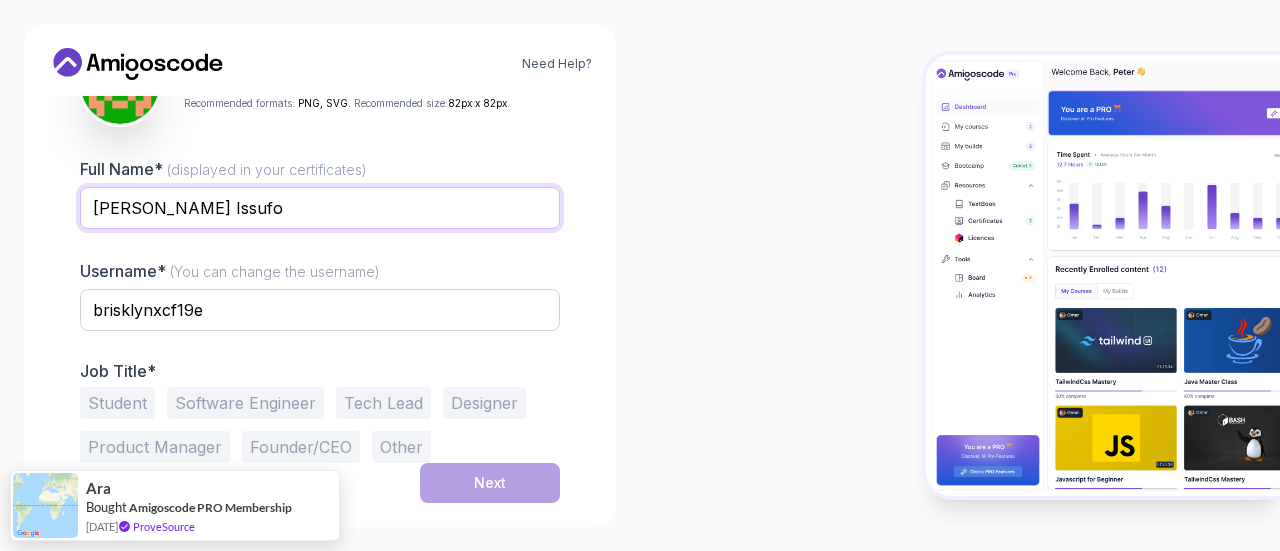 type on "[PERSON_NAME] Issufo" 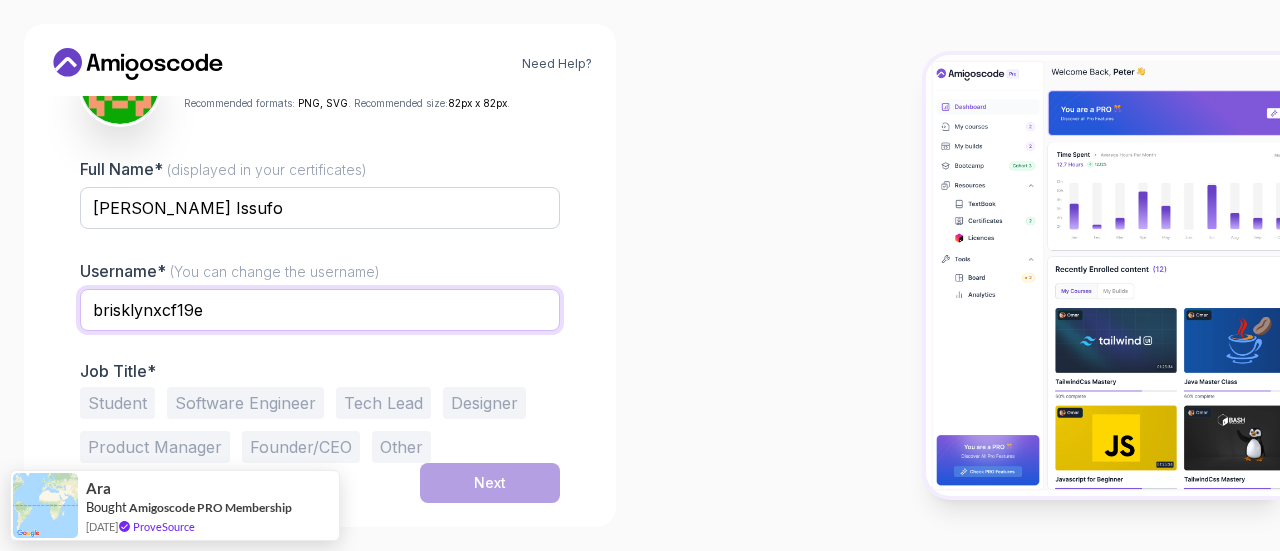 drag, startPoint x: 227, startPoint y: 312, endPoint x: -19, endPoint y: 373, distance: 253.4502 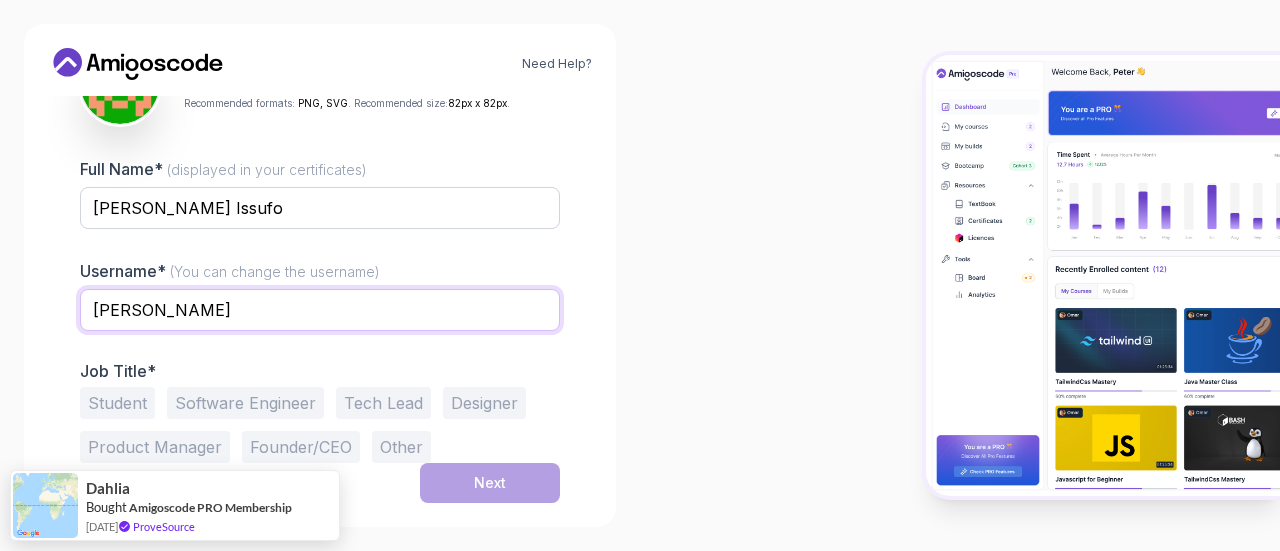 type on "[PERSON_NAME]" 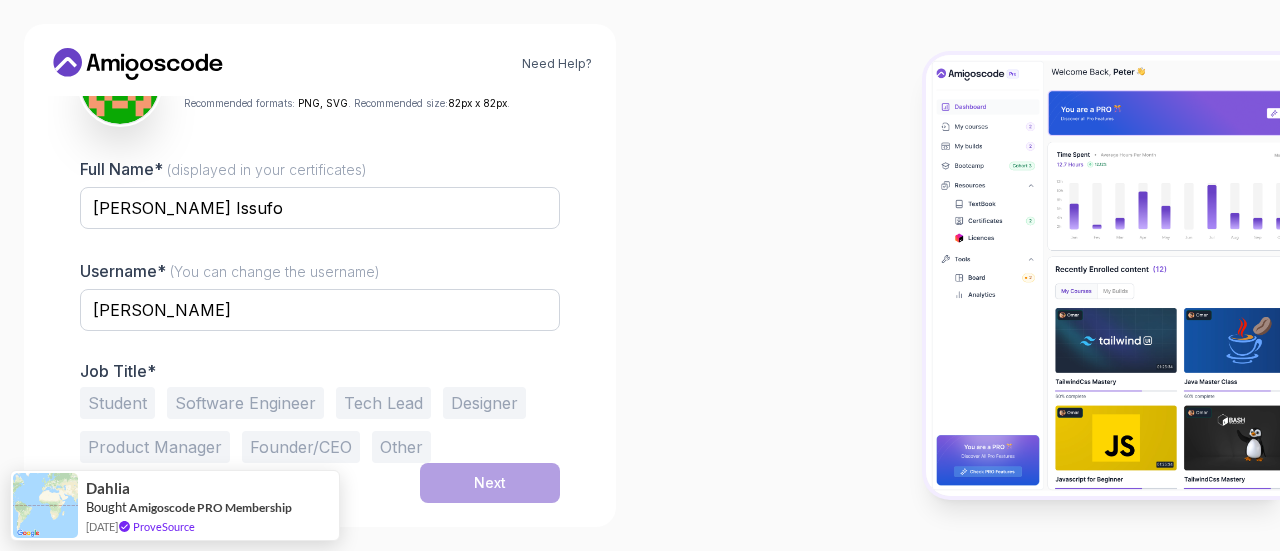 click on "Student" at bounding box center [117, 403] 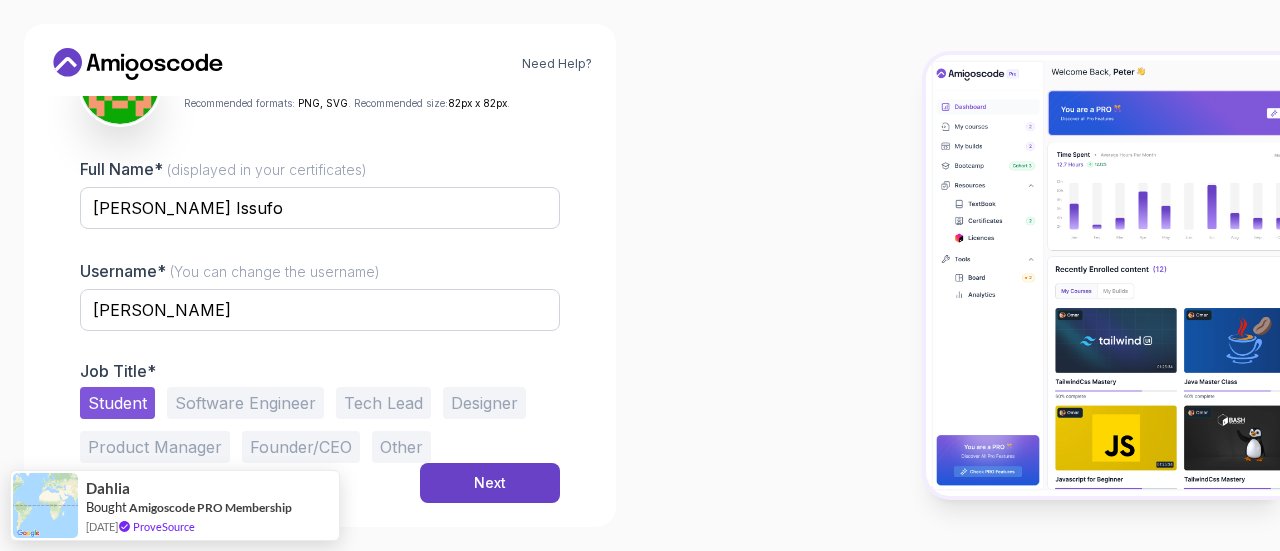 click on "Software Engineer" at bounding box center [245, 403] 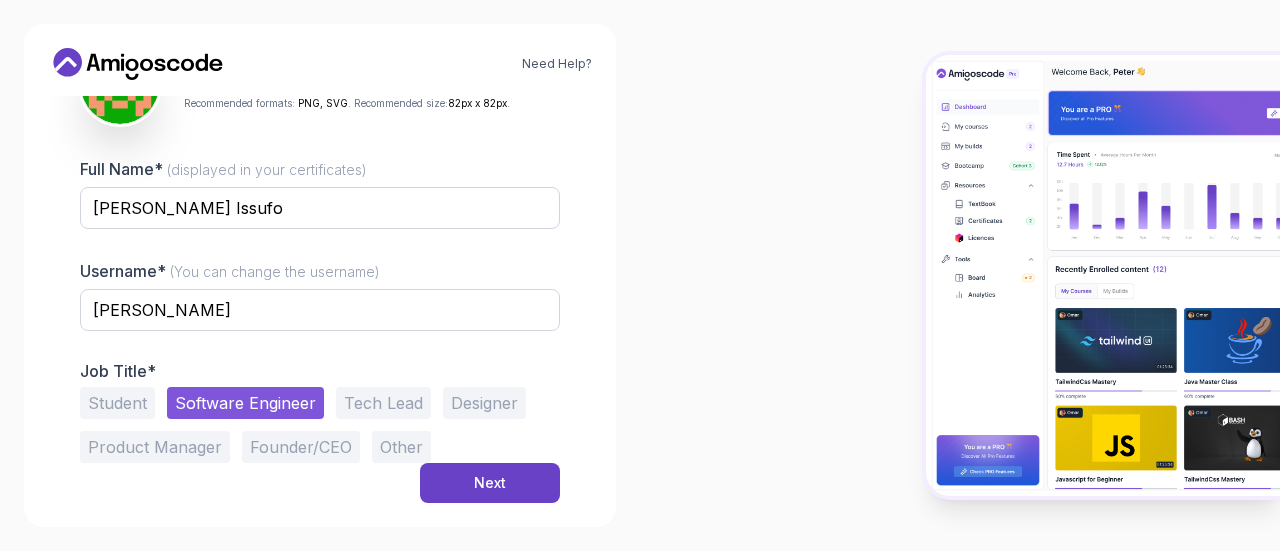 click on "Student" at bounding box center (117, 403) 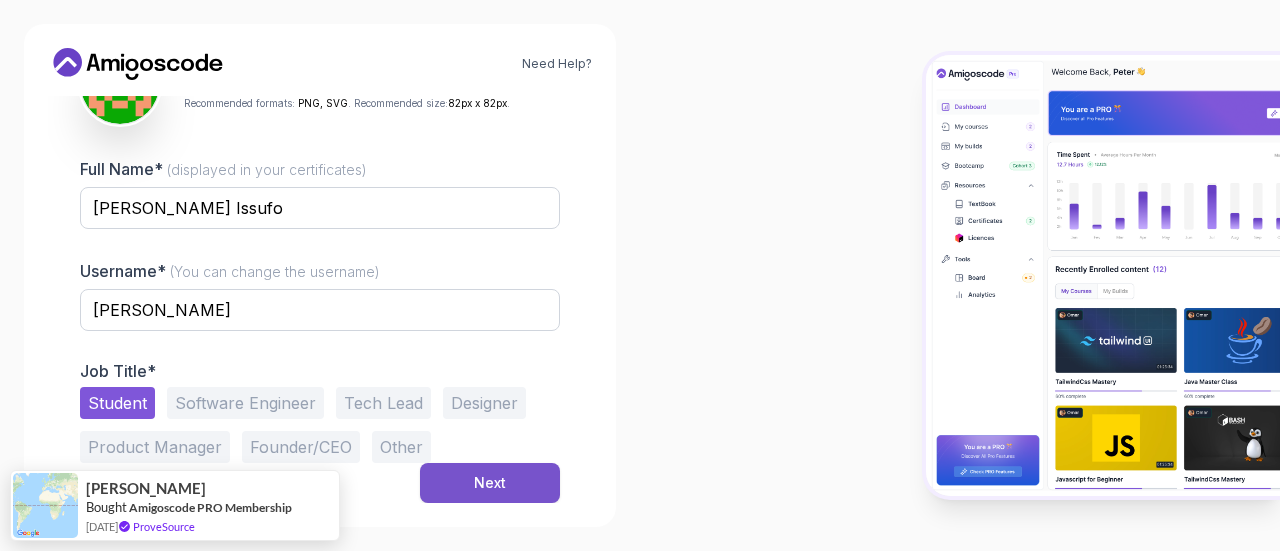 click on "Next" at bounding box center [490, 483] 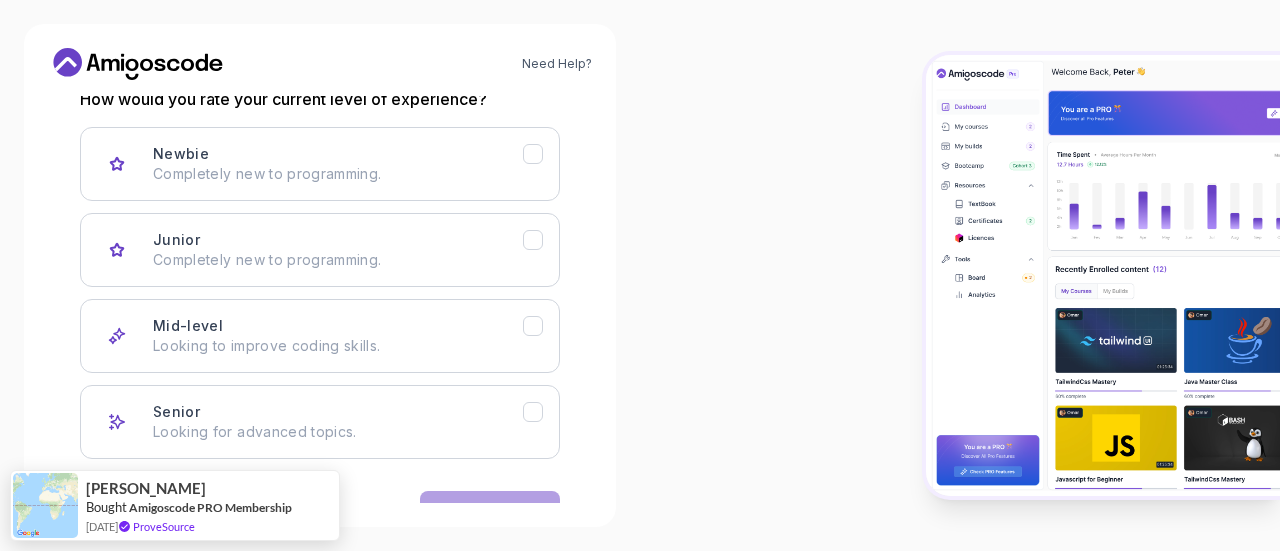 scroll, scrollTop: 333, scrollLeft: 0, axis: vertical 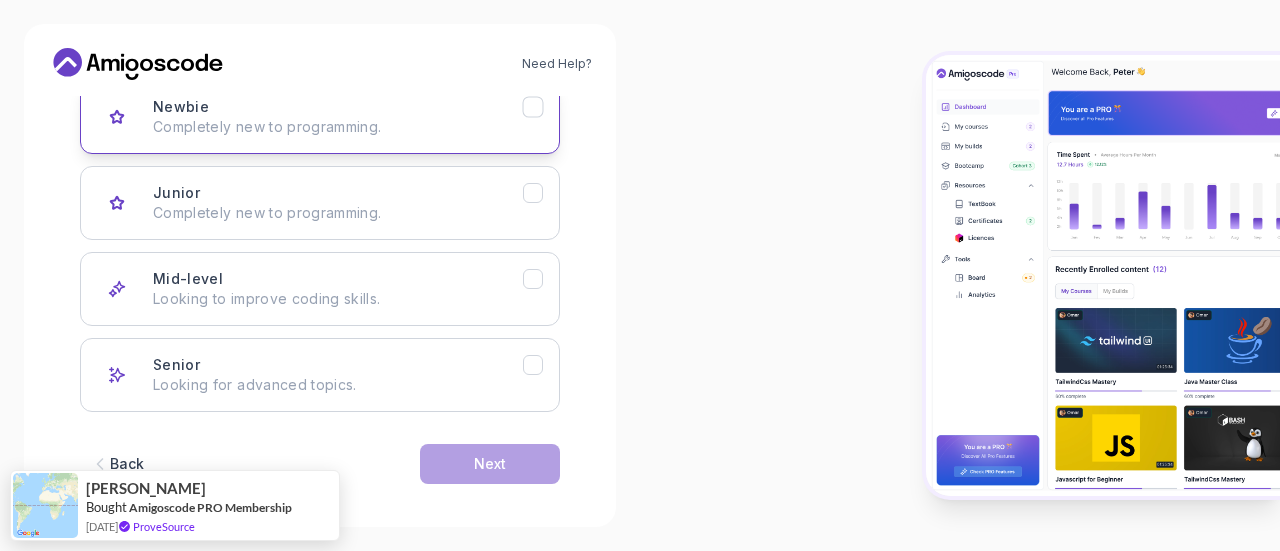 click on "Completely new to programming." at bounding box center [338, 127] 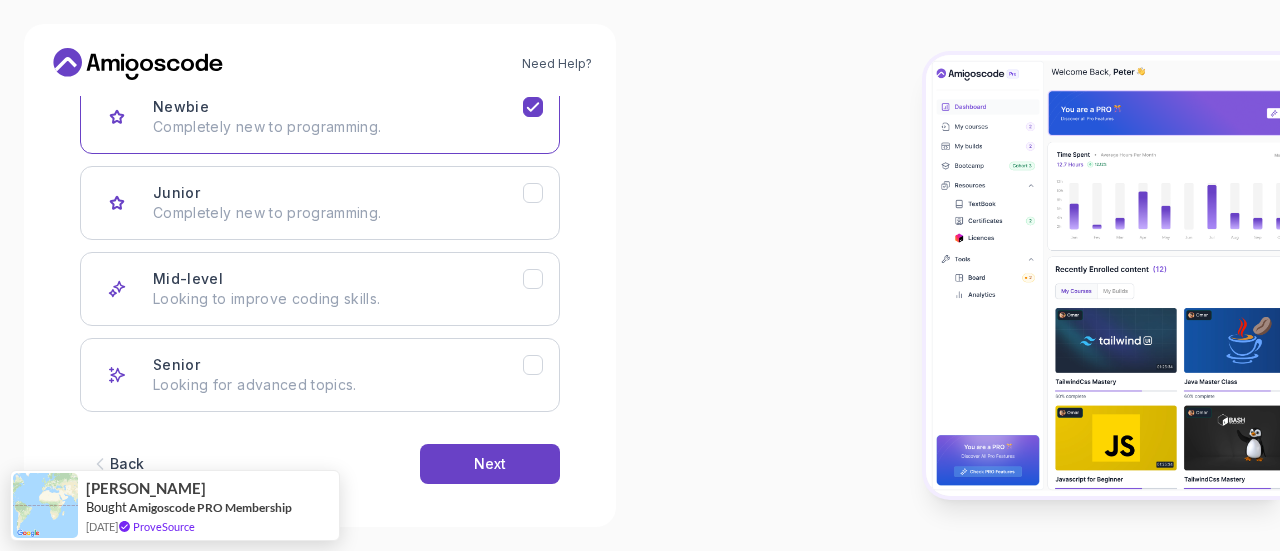 scroll, scrollTop: 346, scrollLeft: 0, axis: vertical 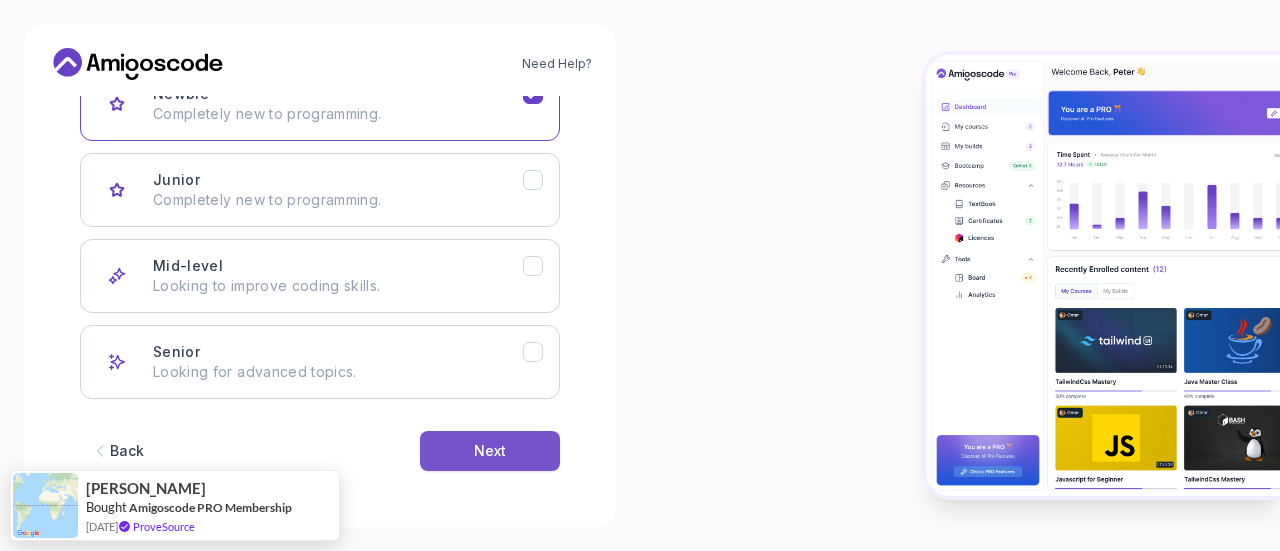 click on "Next" at bounding box center (490, 451) 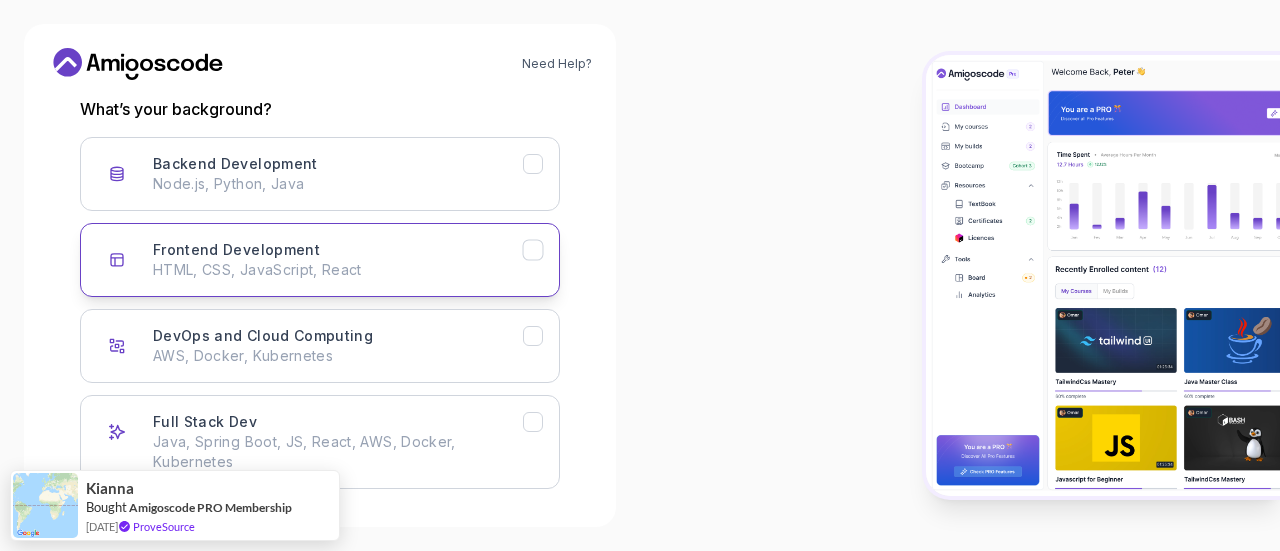 scroll, scrollTop: 346, scrollLeft: 0, axis: vertical 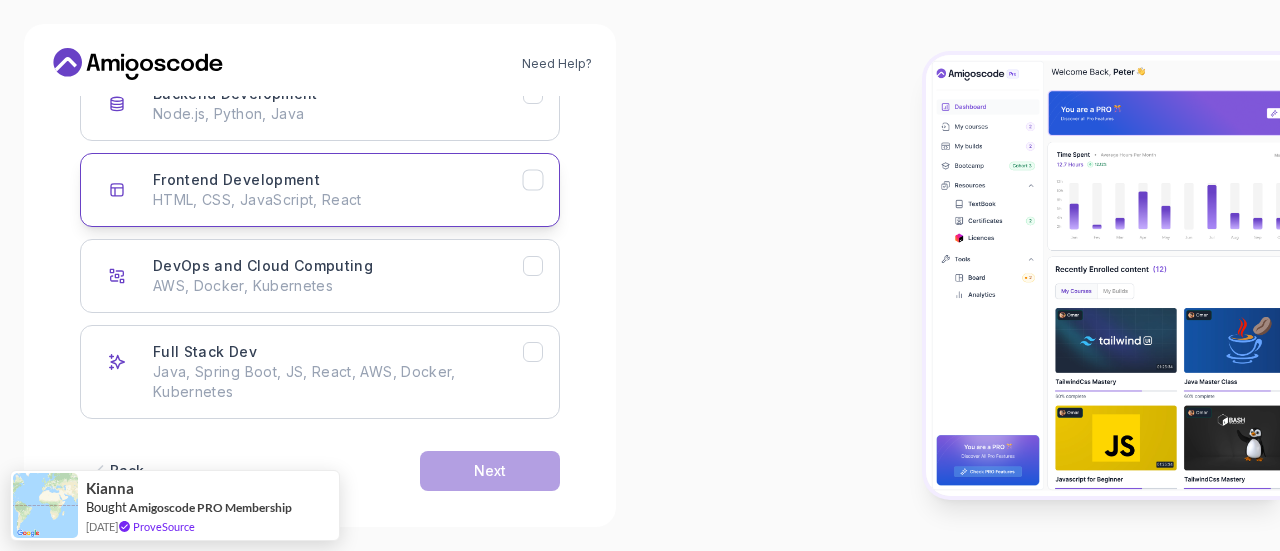 click on "Frontend Development HTML, CSS, JavaScript, React" at bounding box center (338, 190) 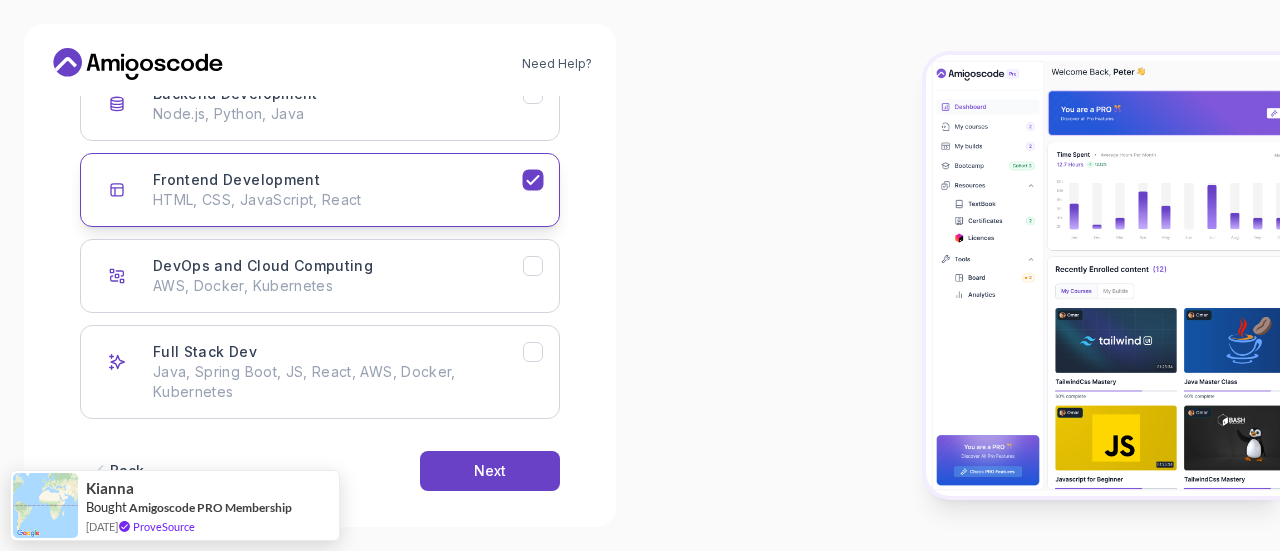 click on "Frontend Development HTML, CSS, JavaScript, React" at bounding box center [338, 190] 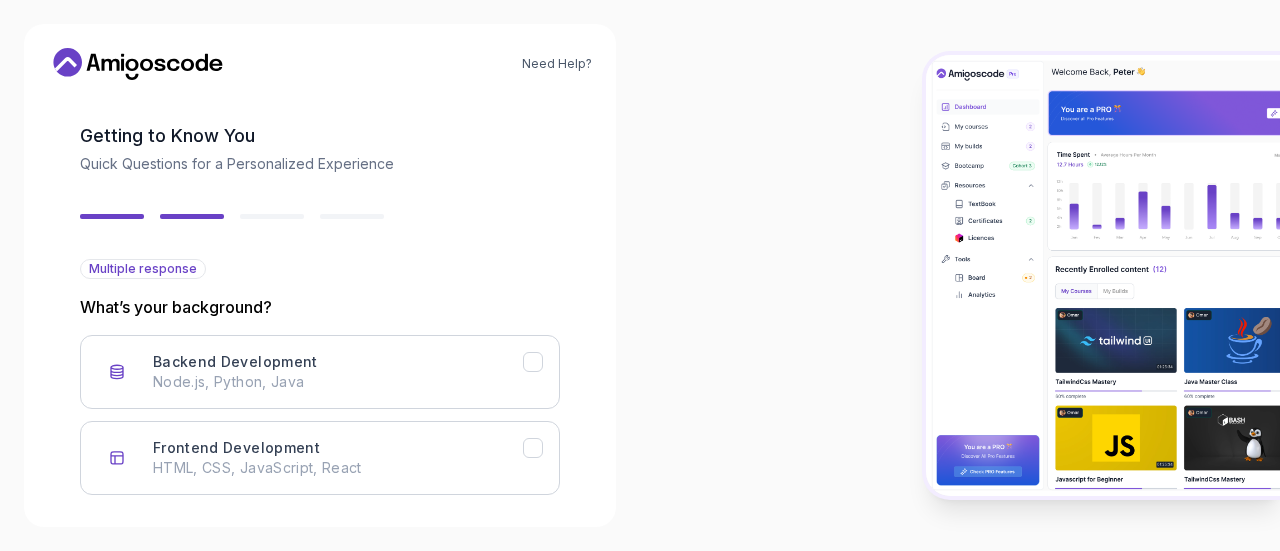 scroll, scrollTop: 13, scrollLeft: 0, axis: vertical 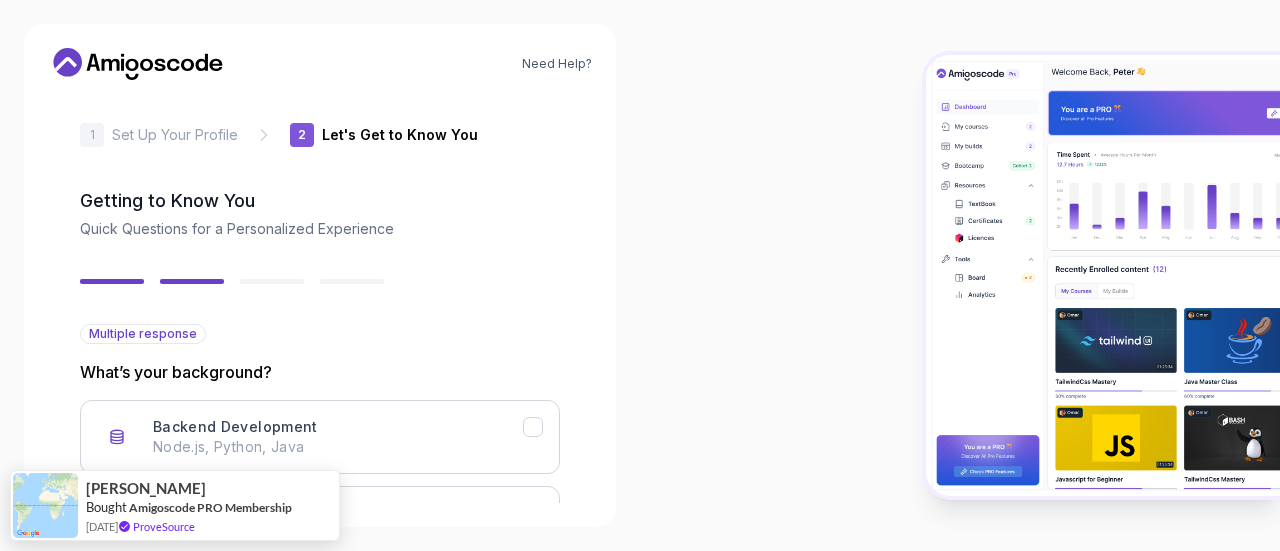 click on "Multiple response" at bounding box center [143, 334] 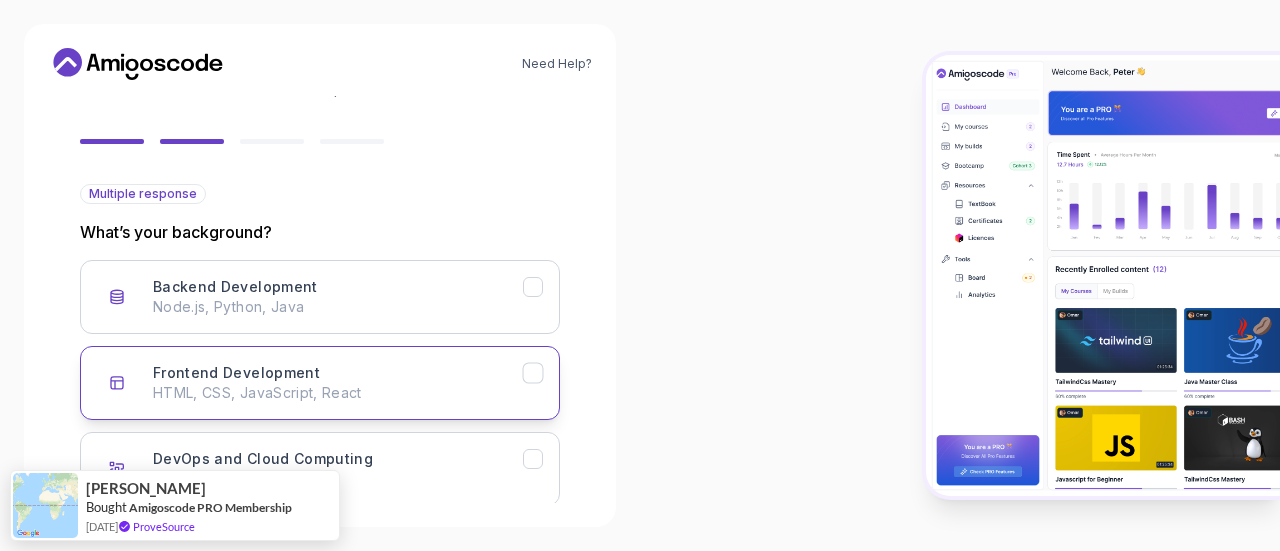 scroll, scrollTop: 179, scrollLeft: 0, axis: vertical 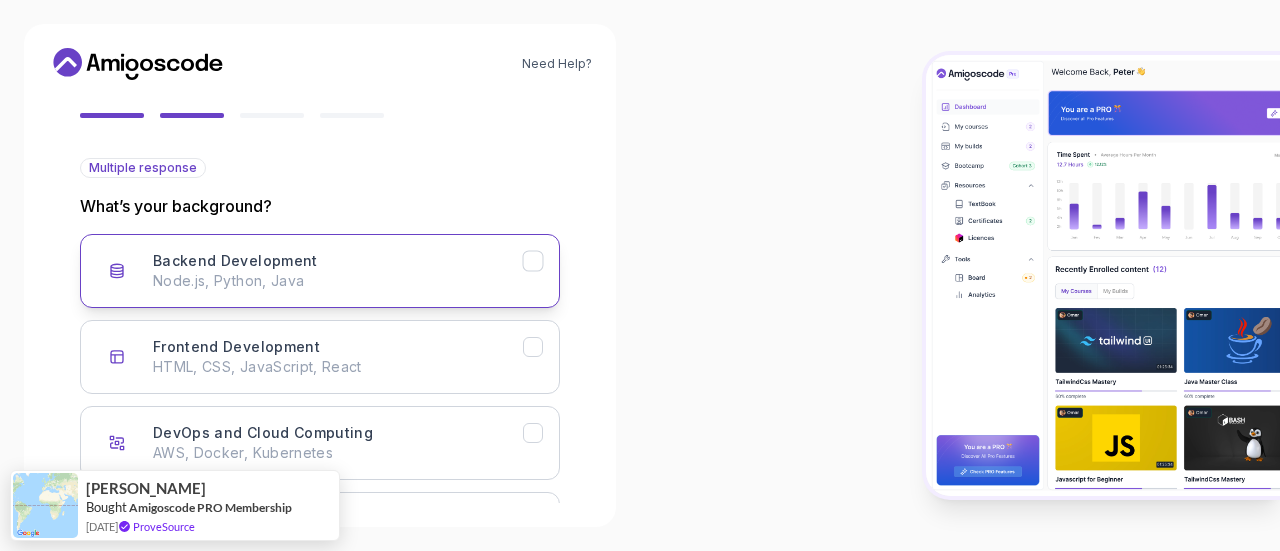 click on "Backend Development Node.js, Python, Java" at bounding box center (320, 271) 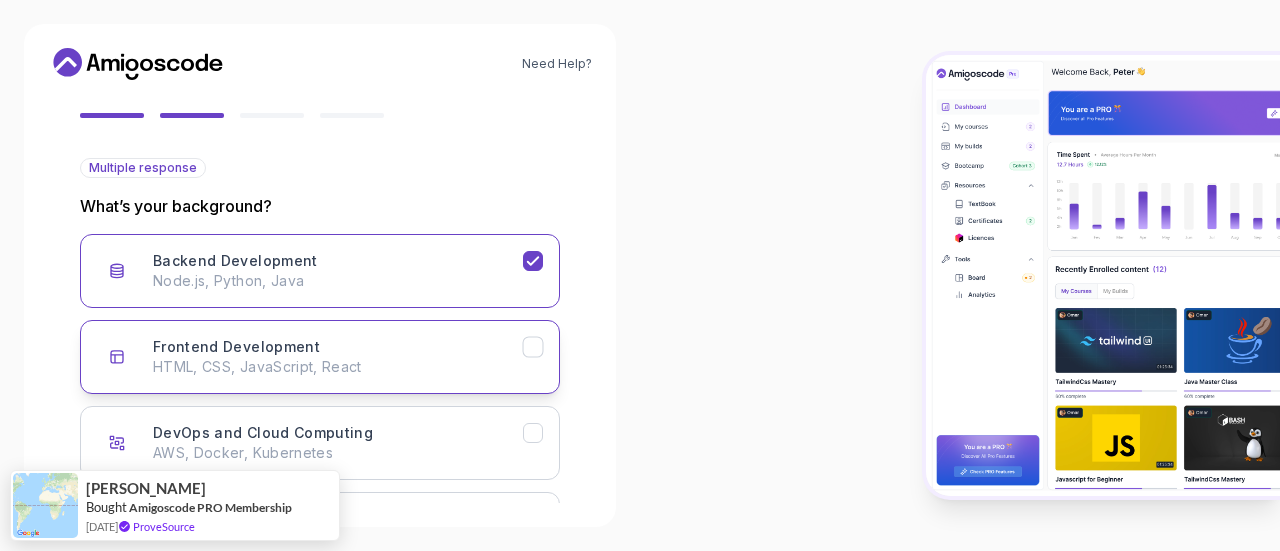 click on "HTML, CSS, JavaScript, React" at bounding box center [338, 367] 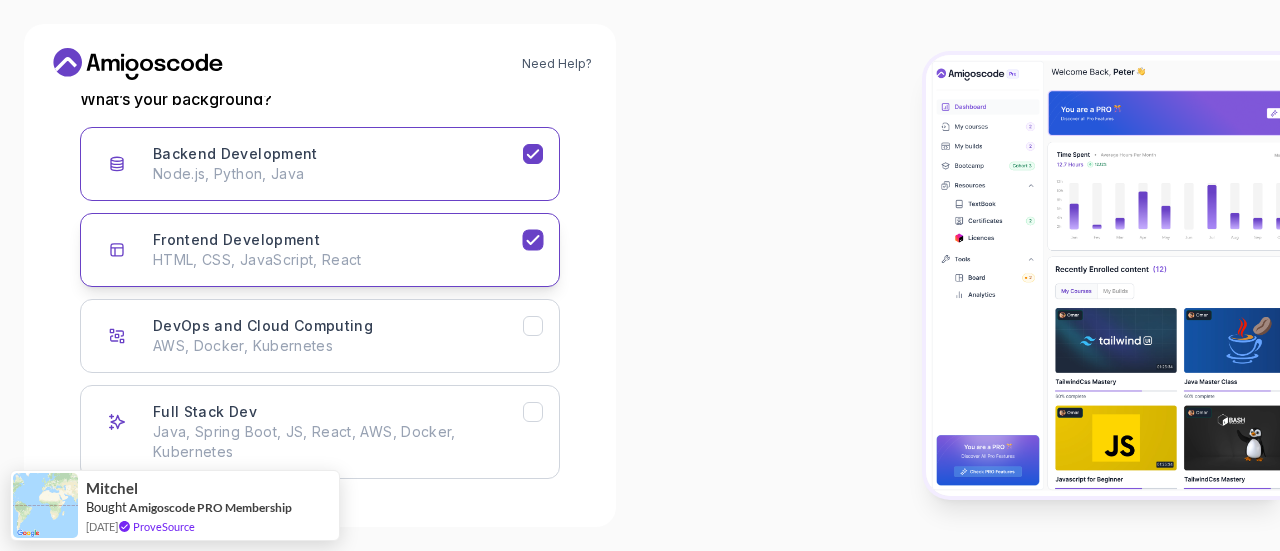 scroll, scrollTop: 366, scrollLeft: 0, axis: vertical 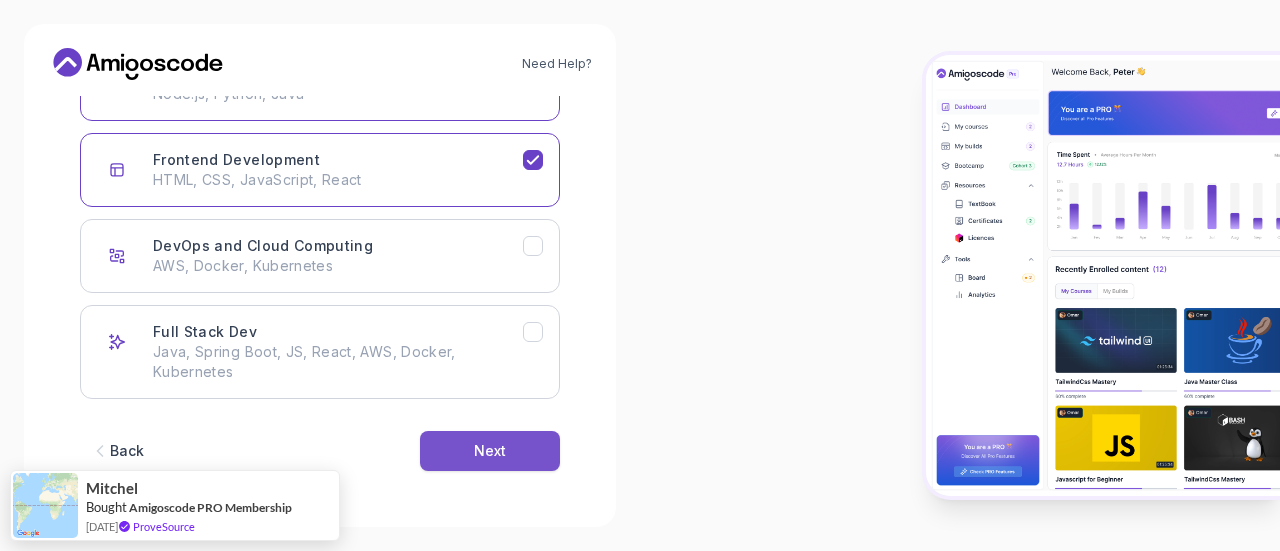 click on "Next" at bounding box center (490, 451) 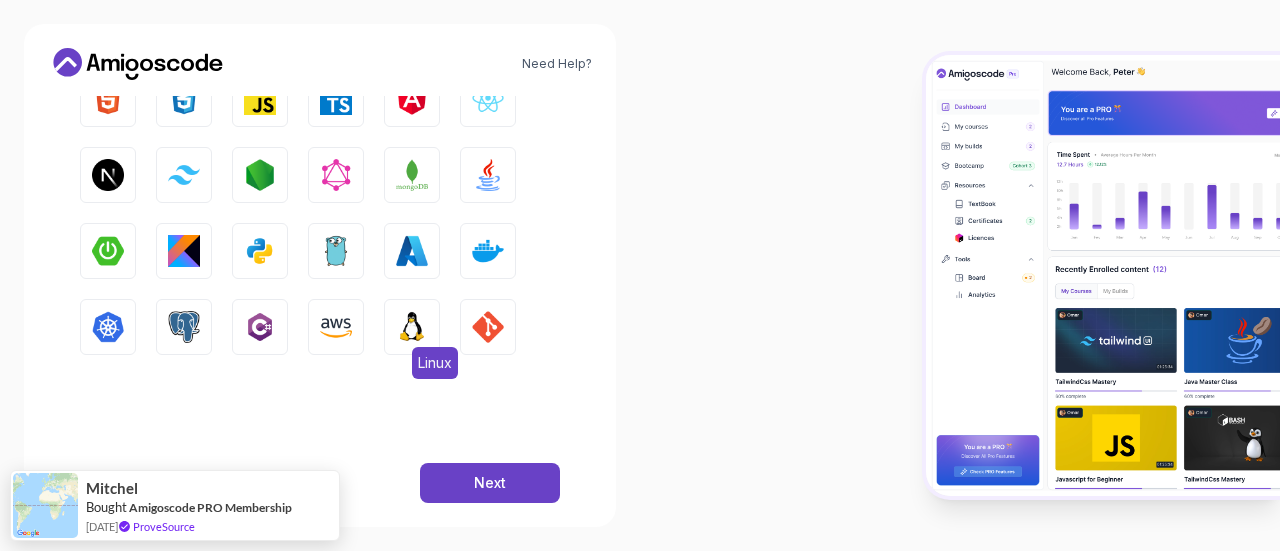 scroll, scrollTop: 199, scrollLeft: 0, axis: vertical 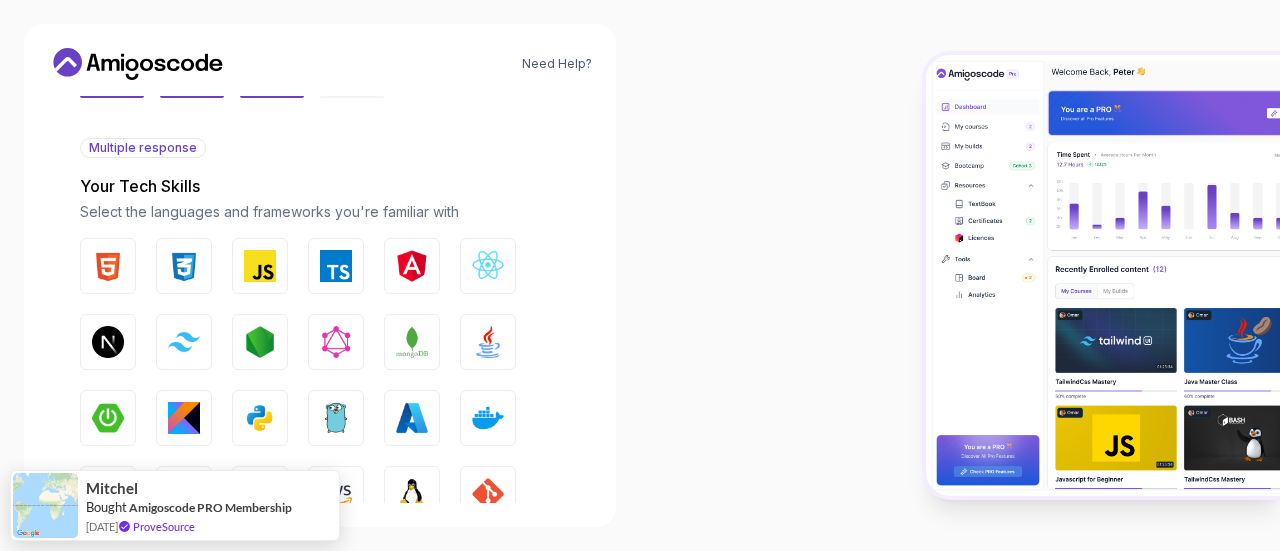 click on "2 Let's Get to Know You 1 Set Up Your Profile 2 Let's Get to Know You Getting to Know You Quick Questions for a Personalized Experience Multiple response Your Tech Skills Select the languages and frameworks you're familiar with HTML CSS JavaScript TypeScript Angular React.js Next.js Tailwind CSS Node.js GraphQL MongoDB Java Spring Boot Kotlin Python Go Azure Docker Kubernetes PostgreSQL C# AWS Linux GIT GitHub Npm Back Next" at bounding box center (320, 100) 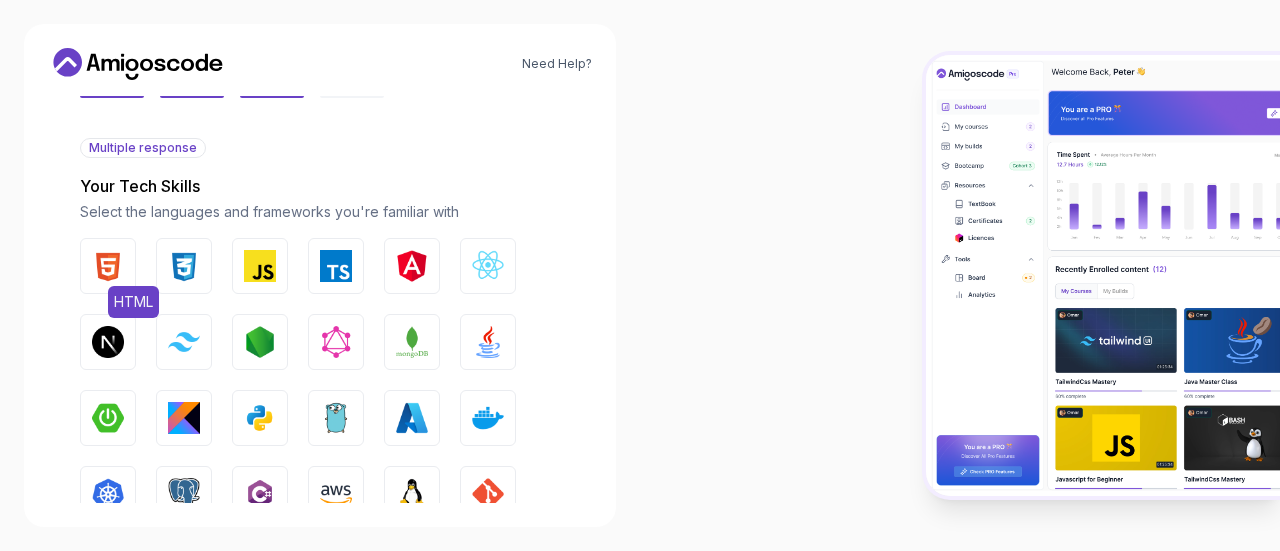 click at bounding box center (108, 266) 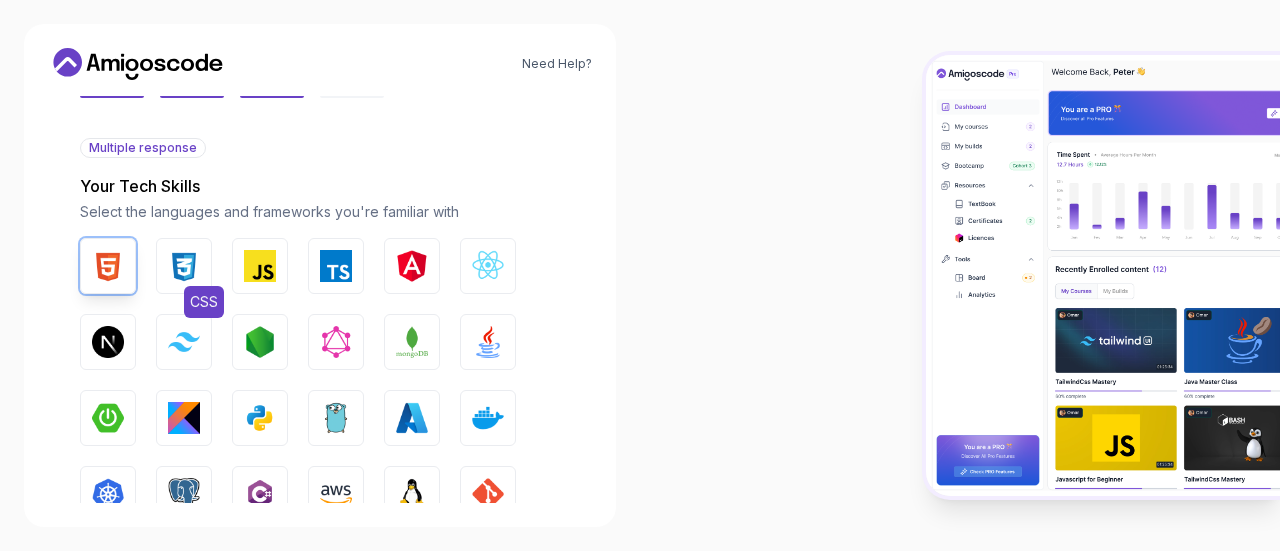 click on "CSS" at bounding box center [184, 266] 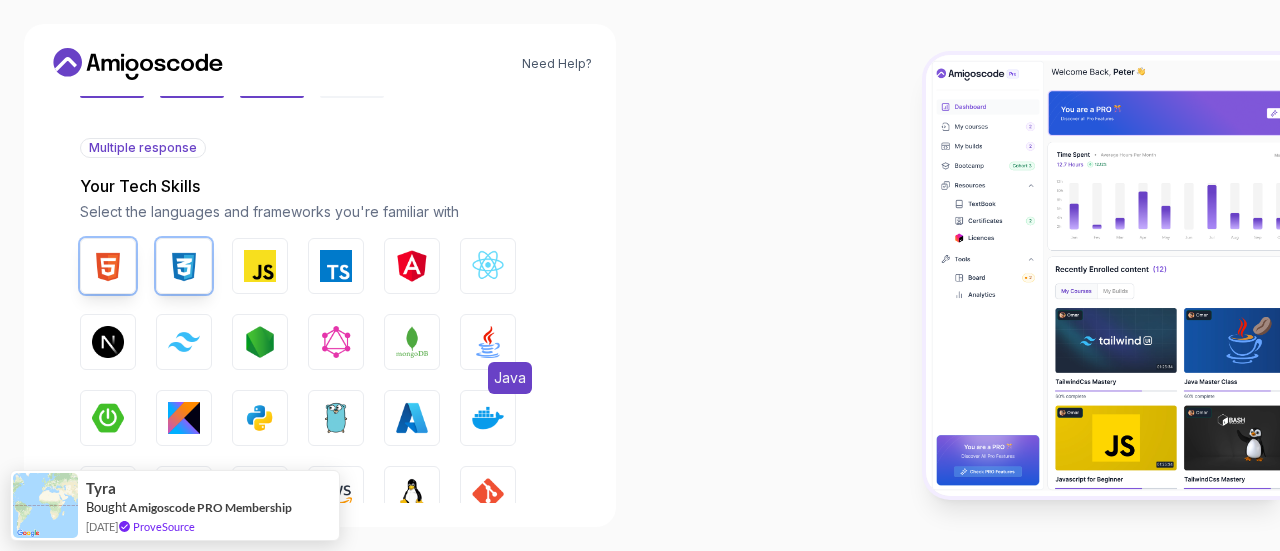 click at bounding box center (488, 342) 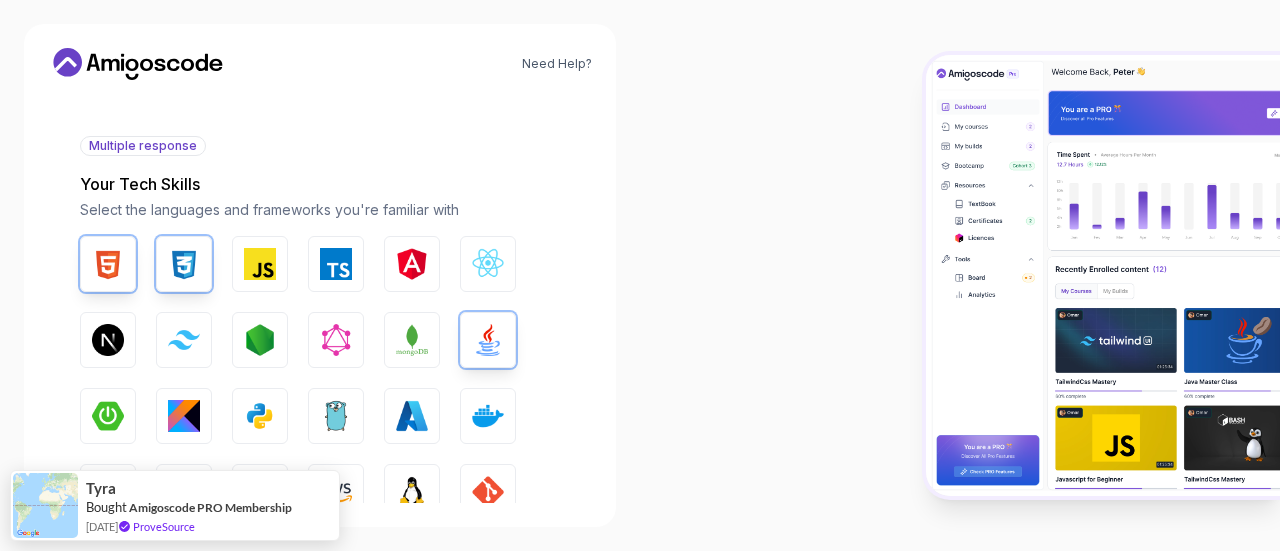 scroll, scrollTop: 199, scrollLeft: 0, axis: vertical 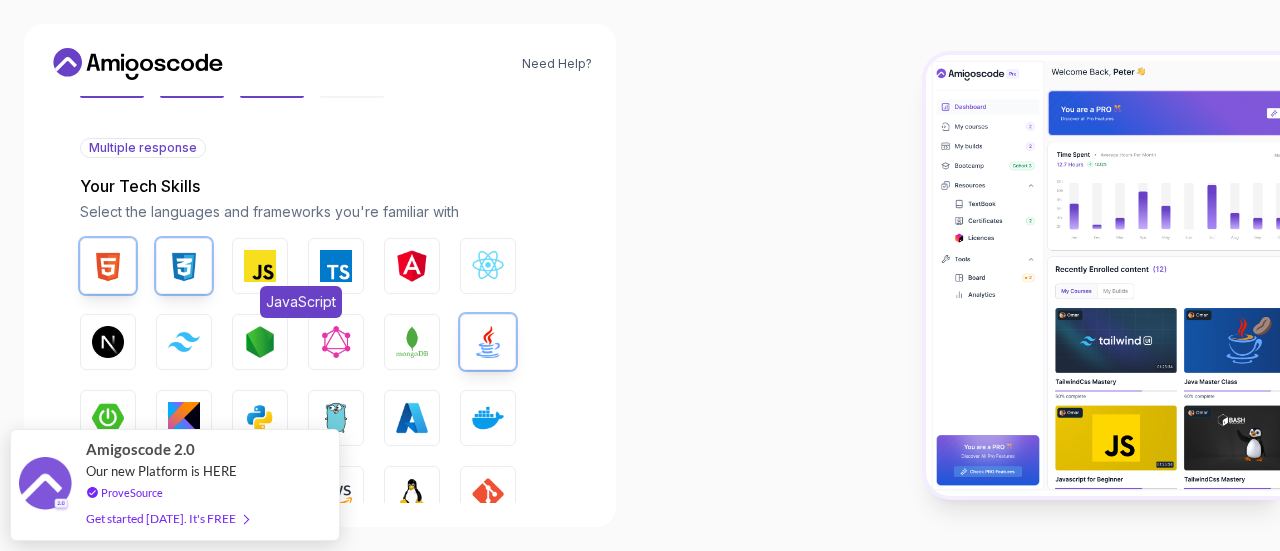 click at bounding box center [260, 266] 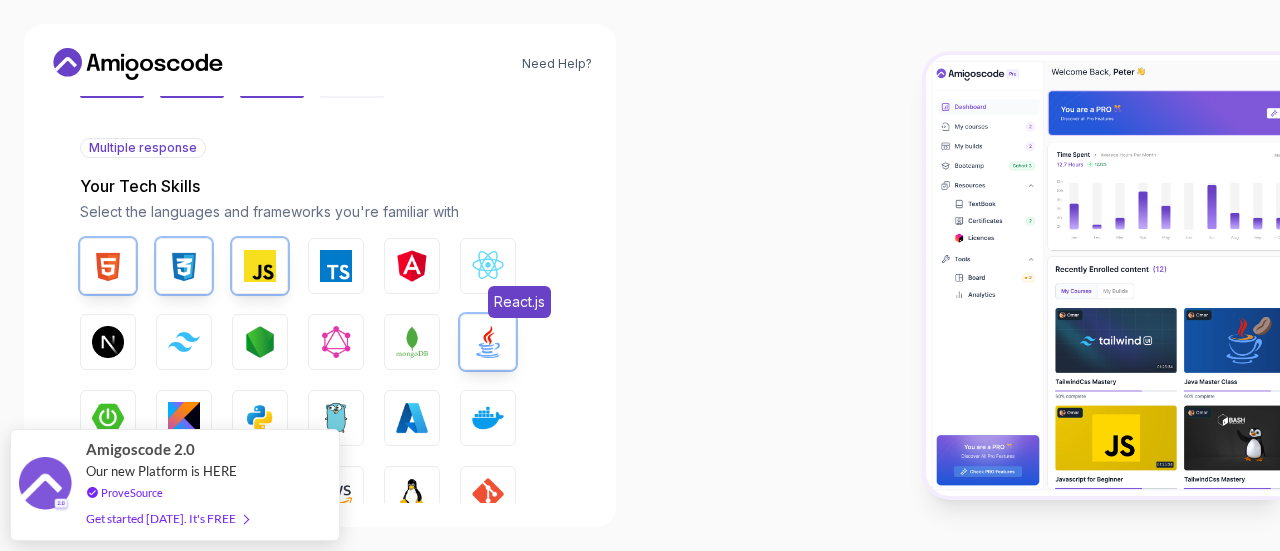 click at bounding box center (488, 266) 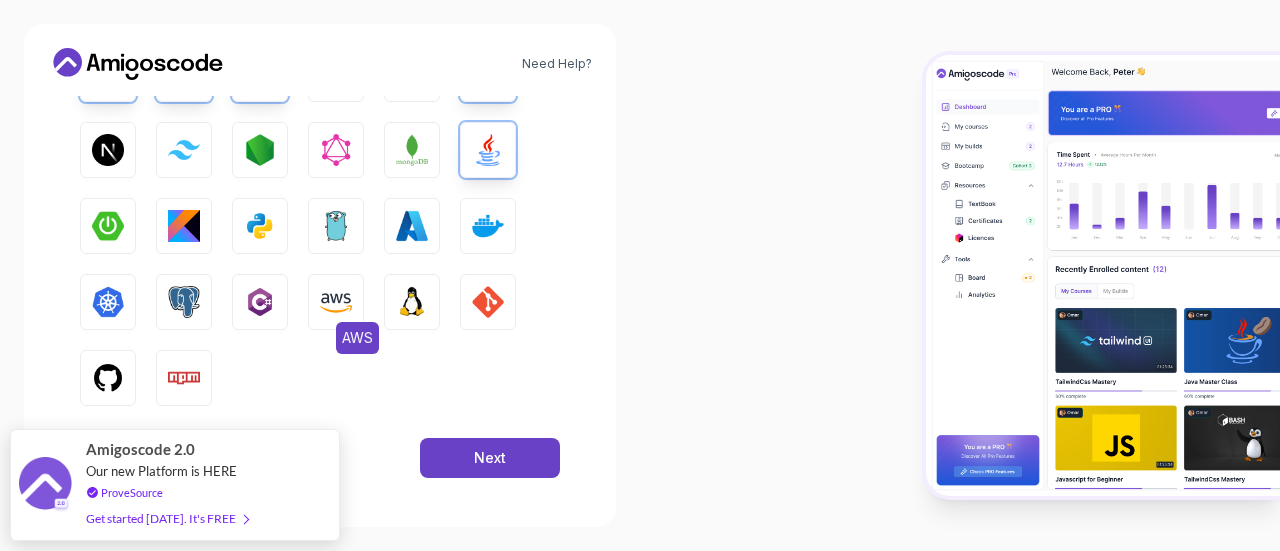 scroll, scrollTop: 398, scrollLeft: 0, axis: vertical 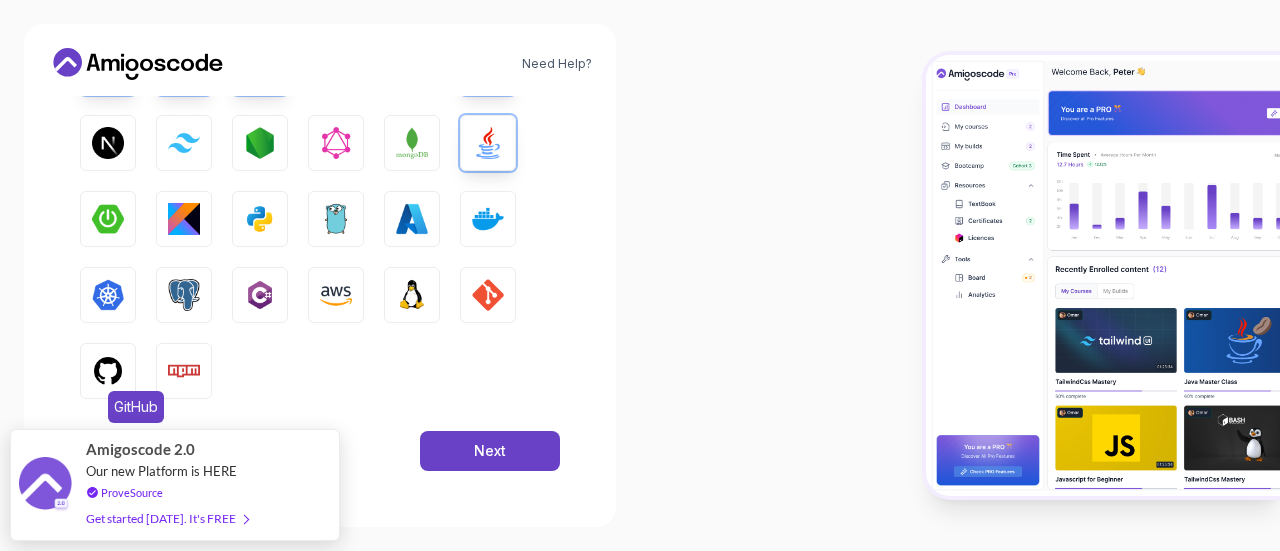 click at bounding box center [108, 371] 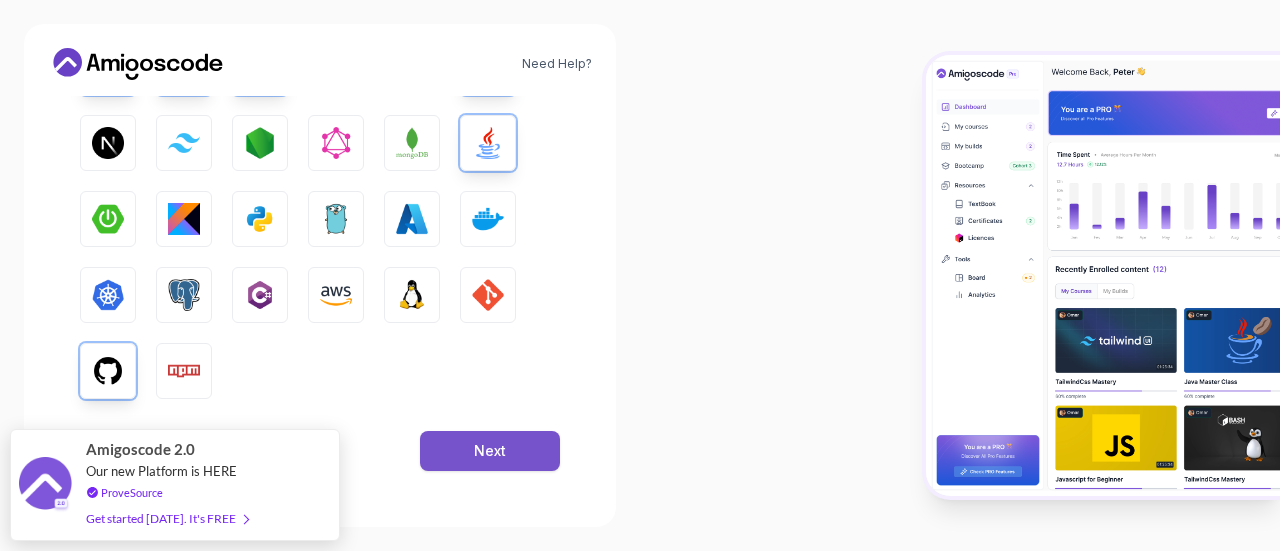 click on "Next" at bounding box center (490, 451) 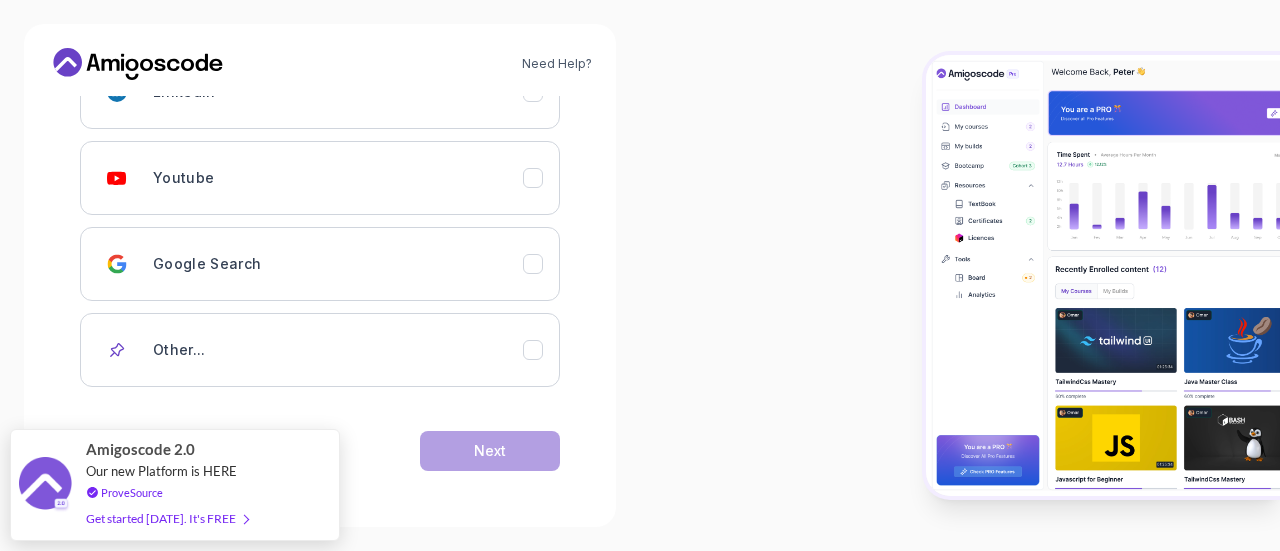 scroll, scrollTop: 191, scrollLeft: 0, axis: vertical 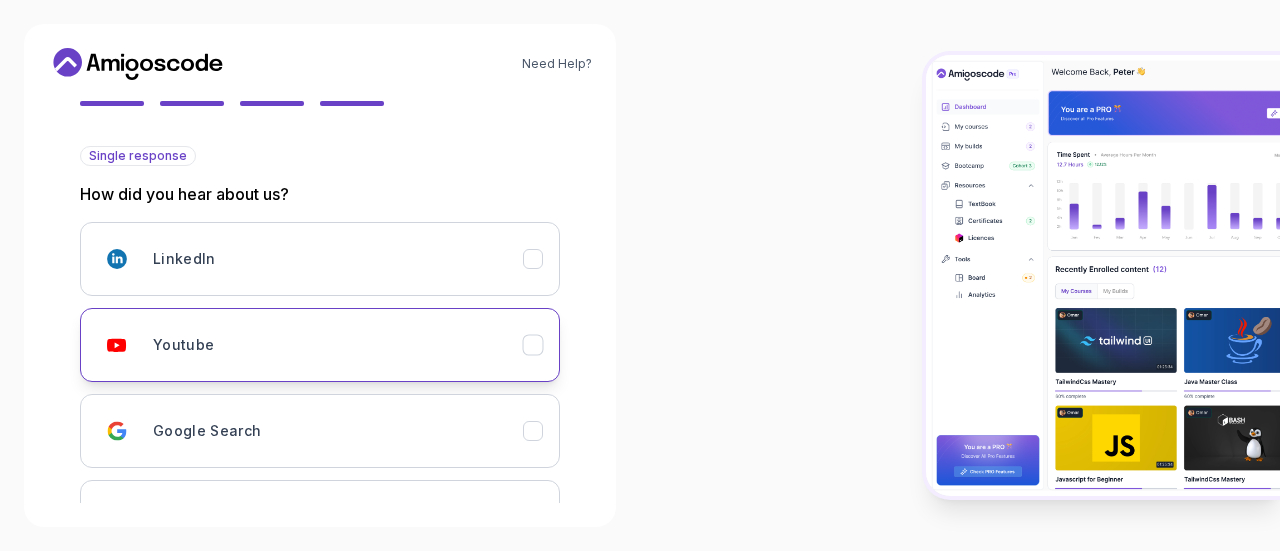 click on "Youtube" at bounding box center (338, 345) 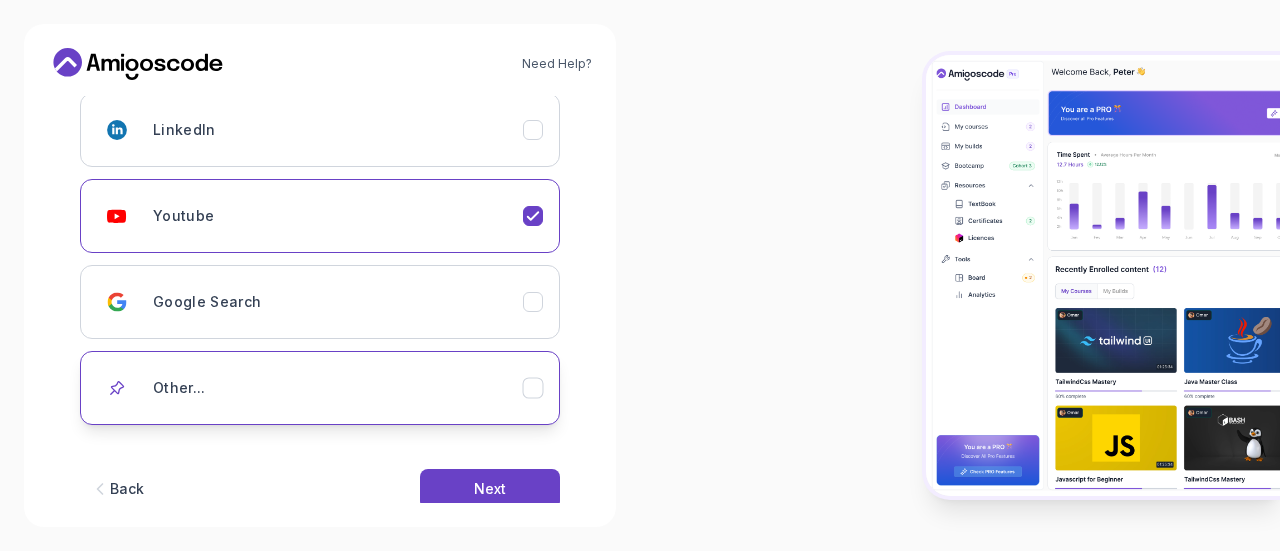 scroll, scrollTop: 358, scrollLeft: 0, axis: vertical 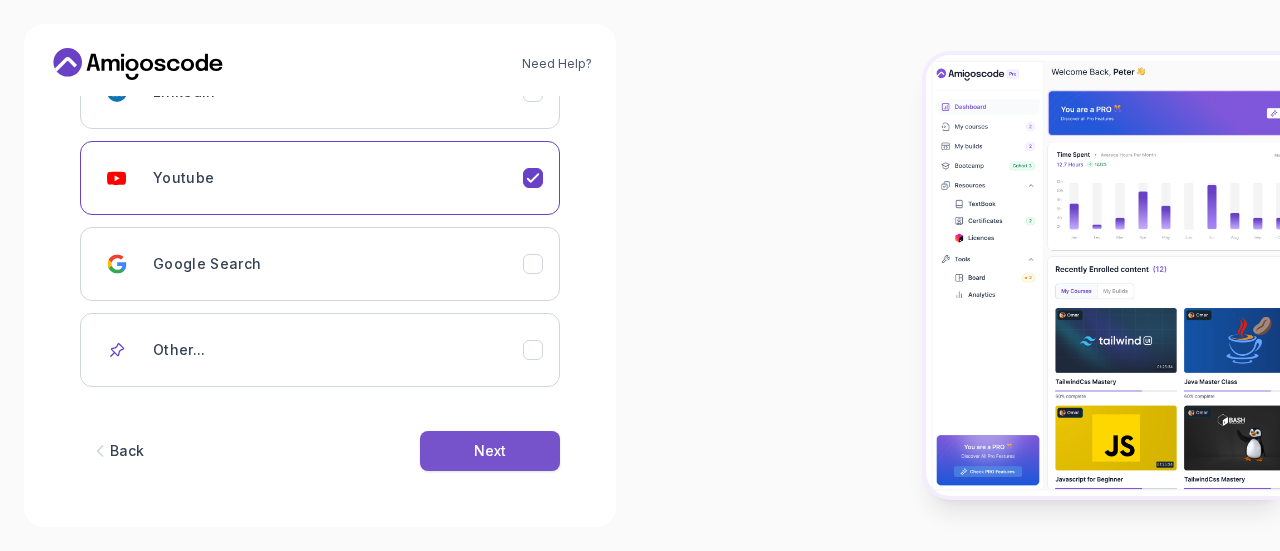click on "Next" at bounding box center [490, 451] 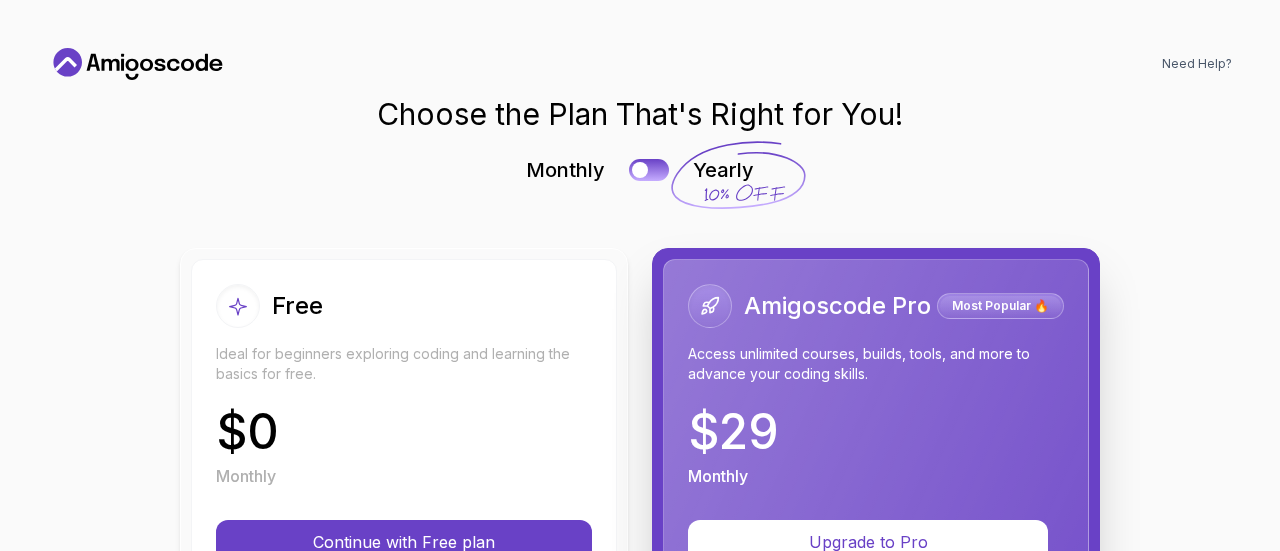 scroll, scrollTop: 0, scrollLeft: 0, axis: both 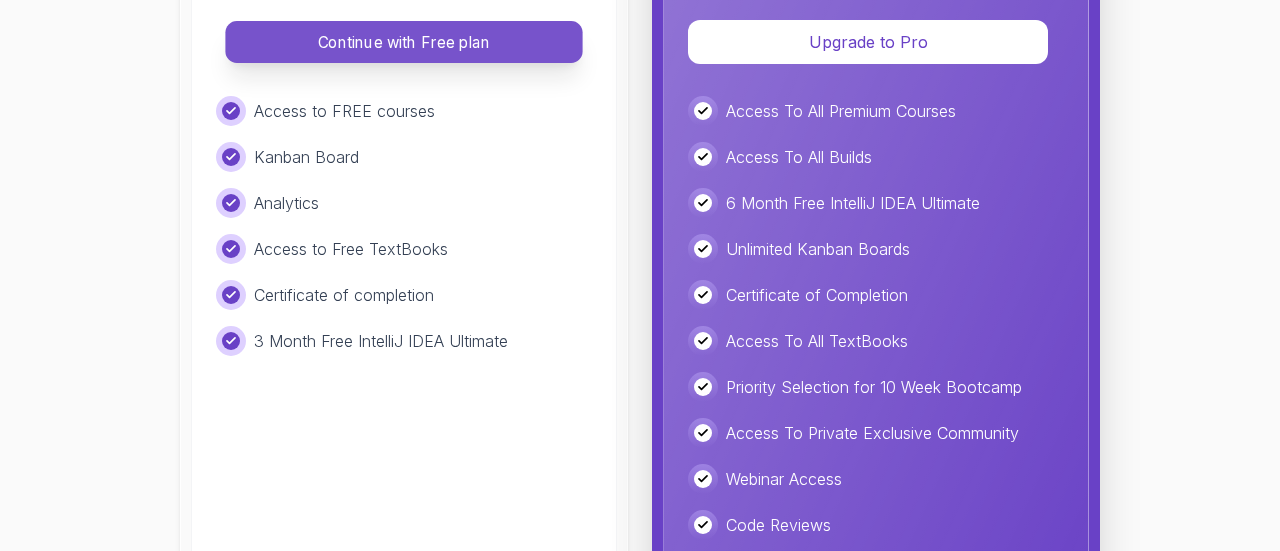 click on "Continue with Free plan" at bounding box center [404, 42] 